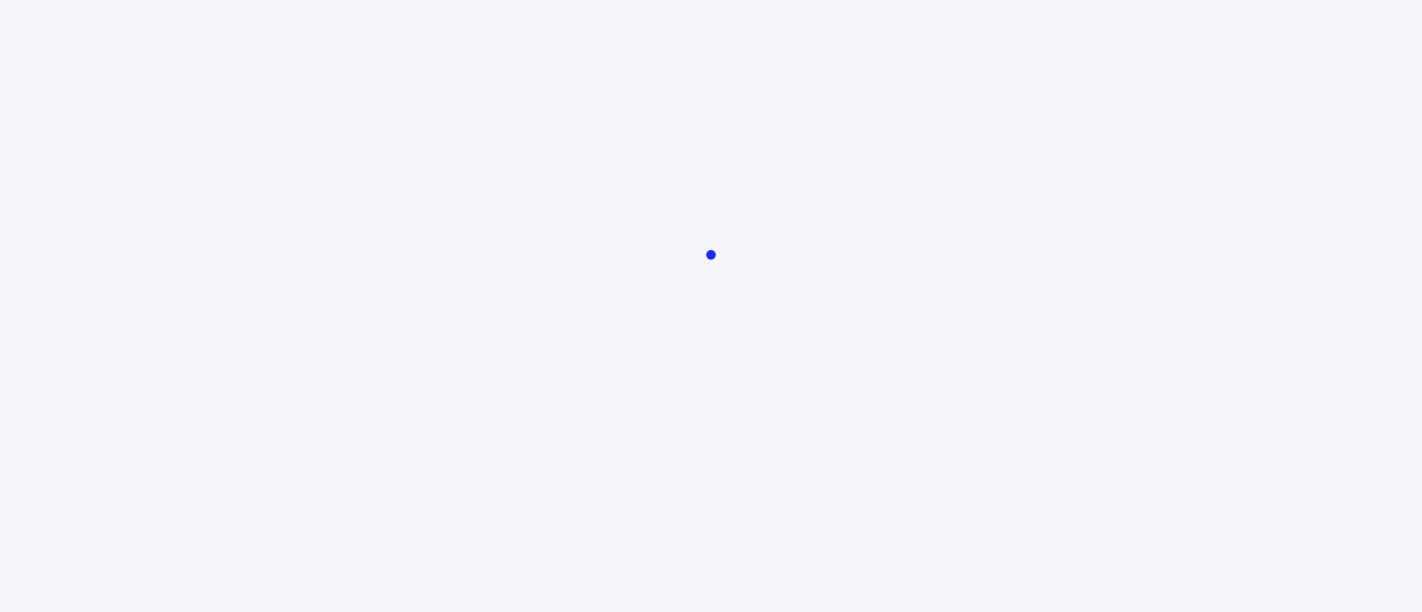 scroll, scrollTop: 0, scrollLeft: 0, axis: both 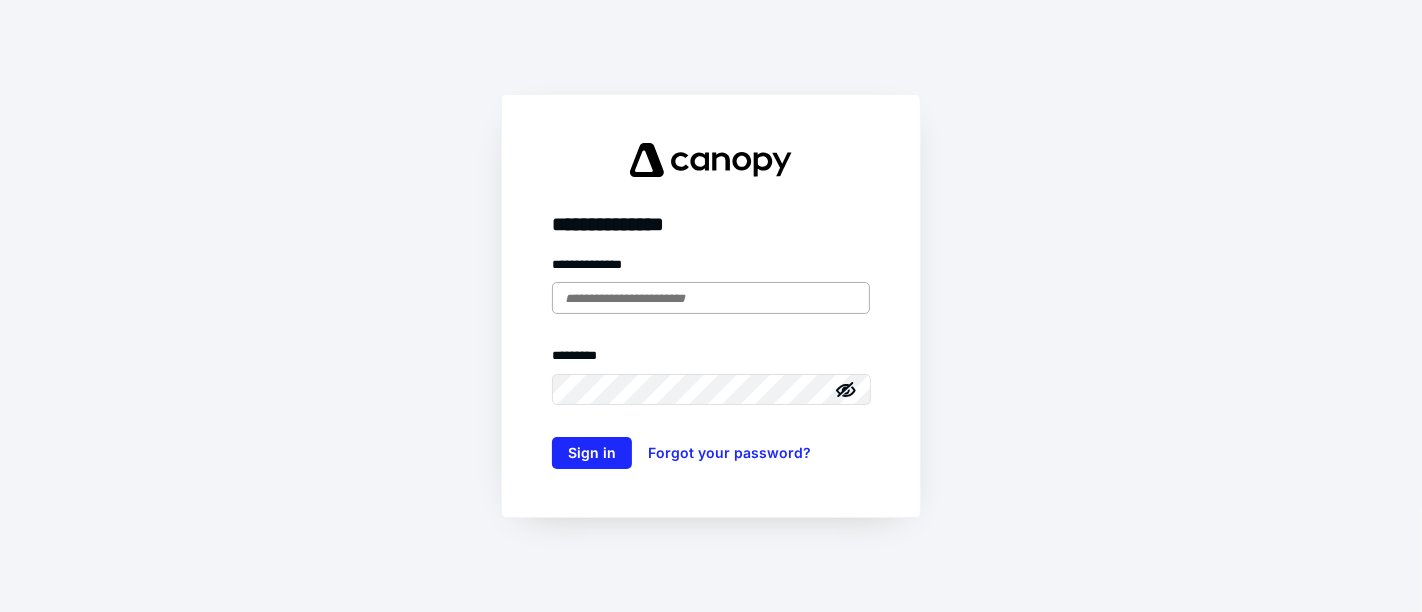click at bounding box center [711, 298] 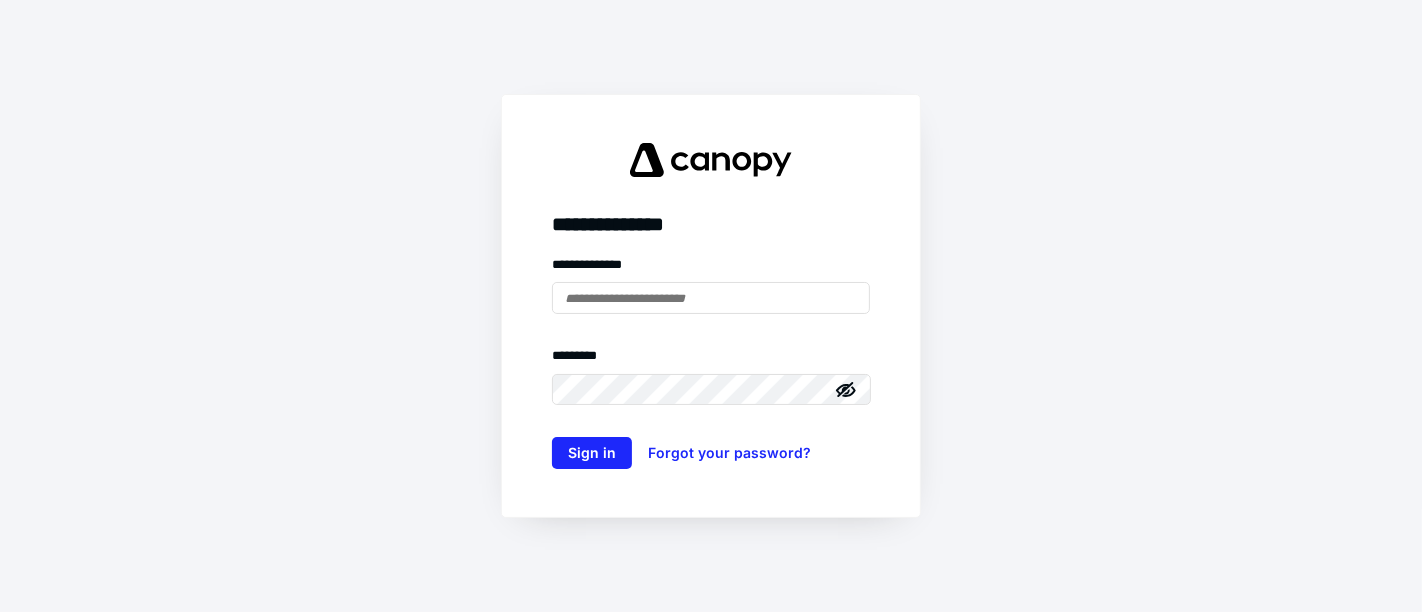 type on "**********" 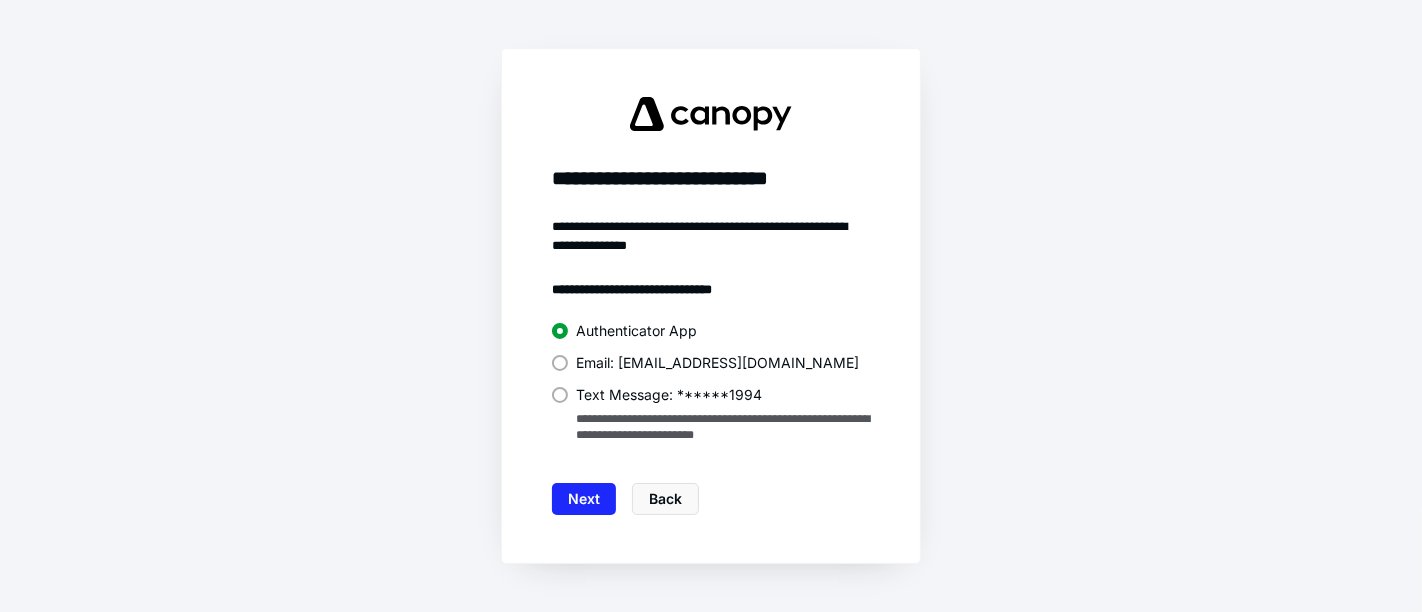 click on "Next" at bounding box center (584, 499) 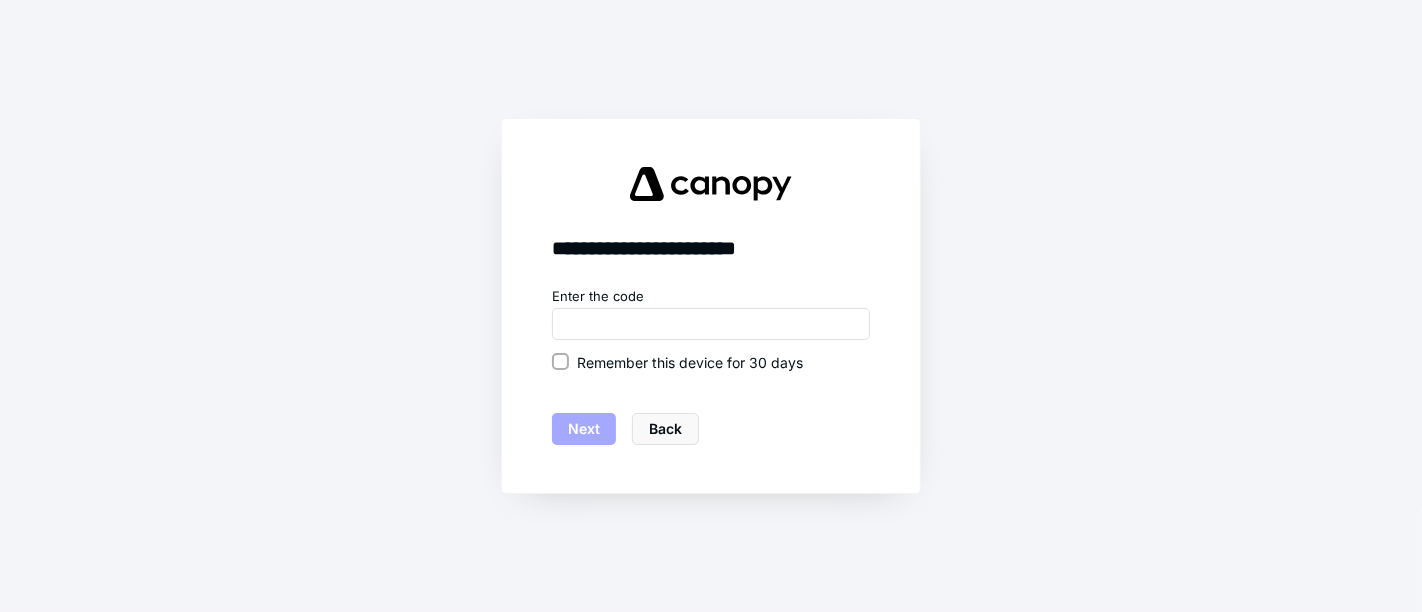 click on "Remember this device for 30 days" at bounding box center (690, 362) 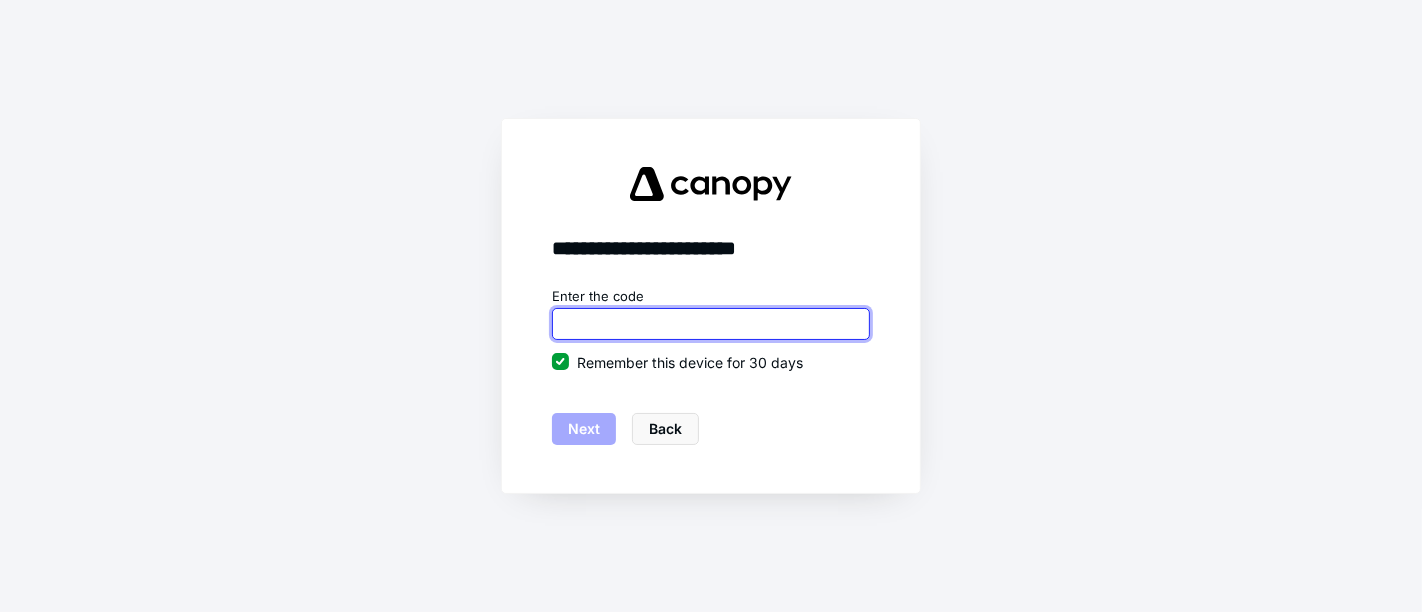 type on "******" 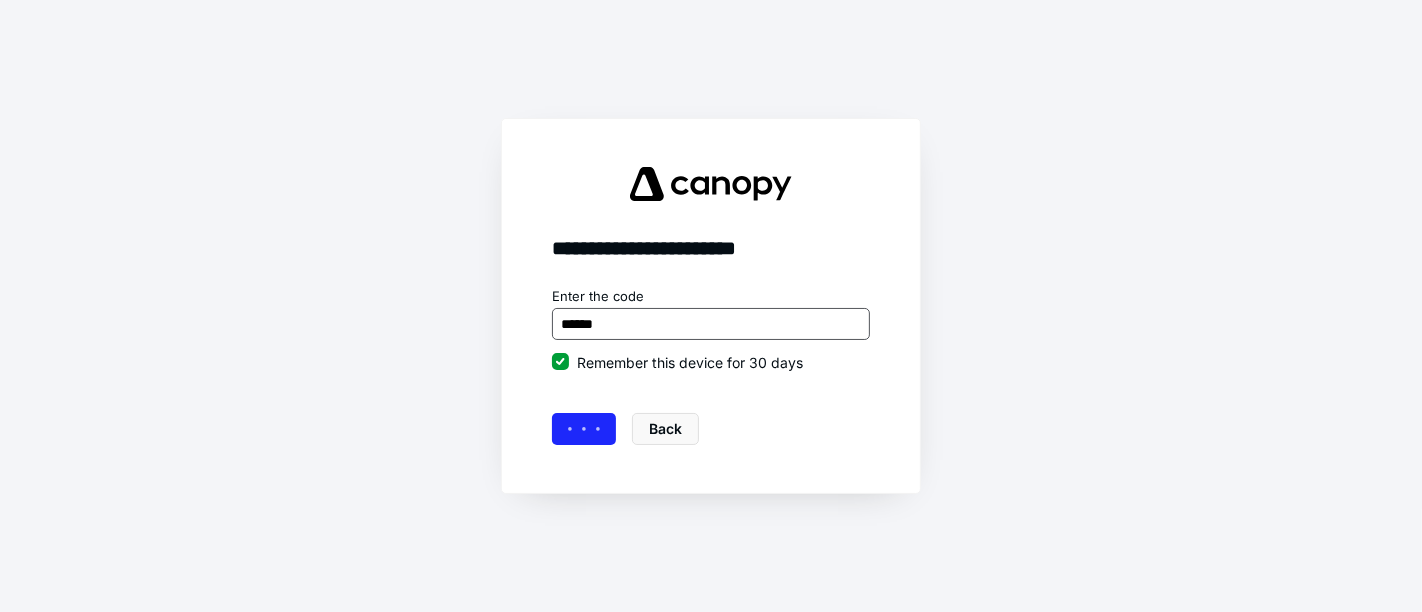 click at bounding box center [711, 324] 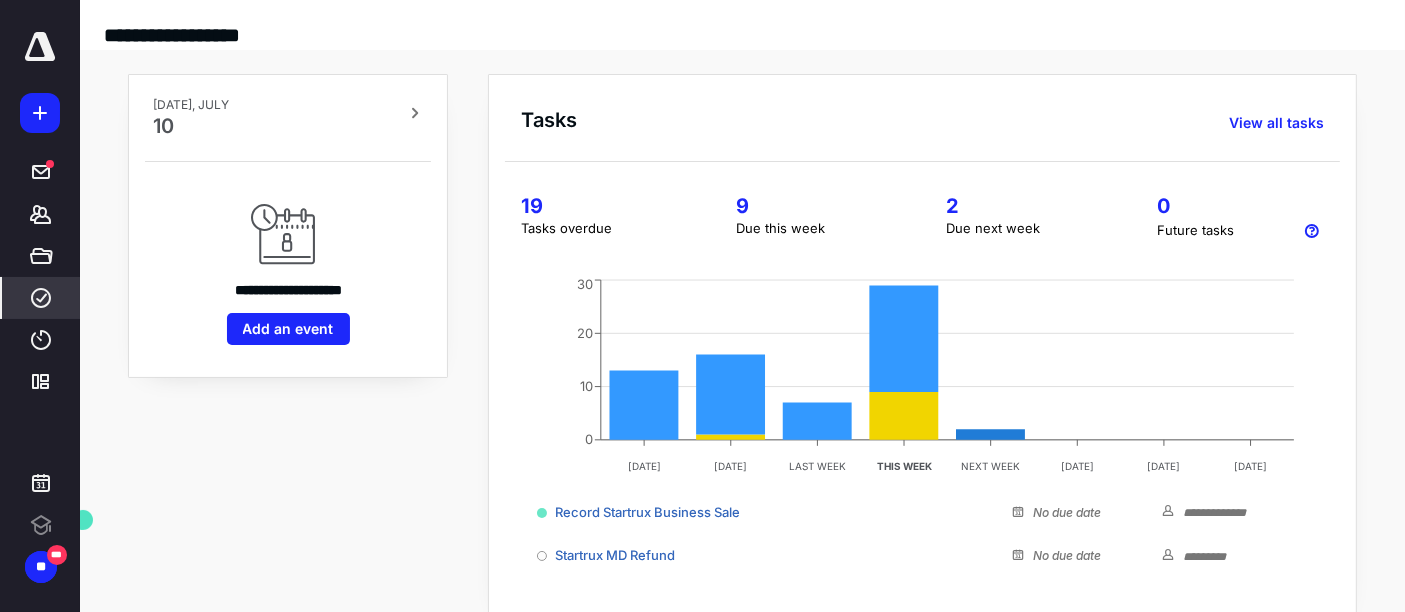 scroll, scrollTop: 0, scrollLeft: 0, axis: both 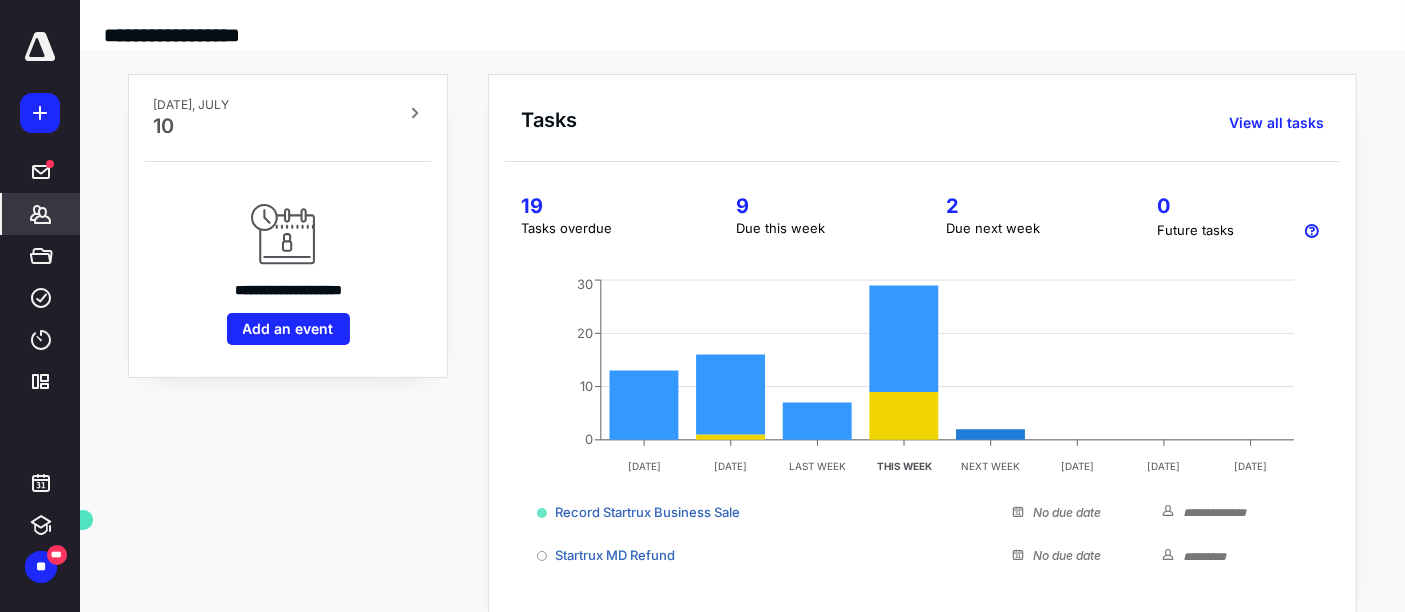 click on "*******" at bounding box center [41, 214] 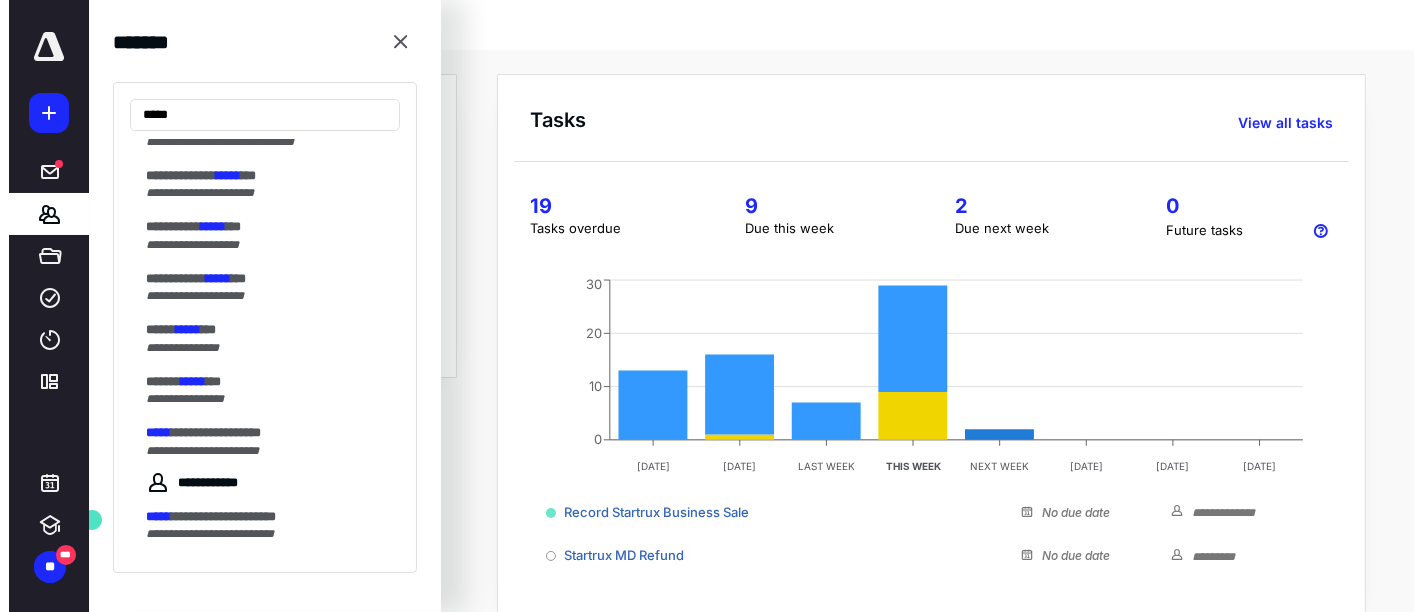 scroll, scrollTop: 222, scrollLeft: 0, axis: vertical 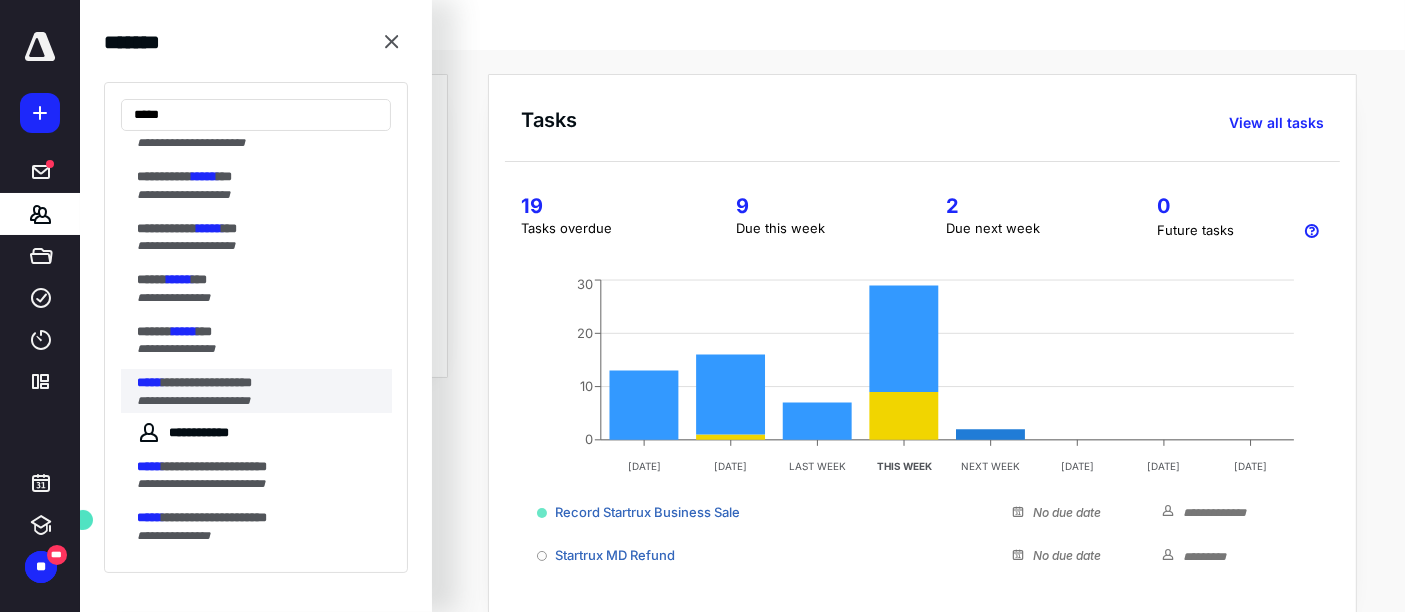 type on "*****" 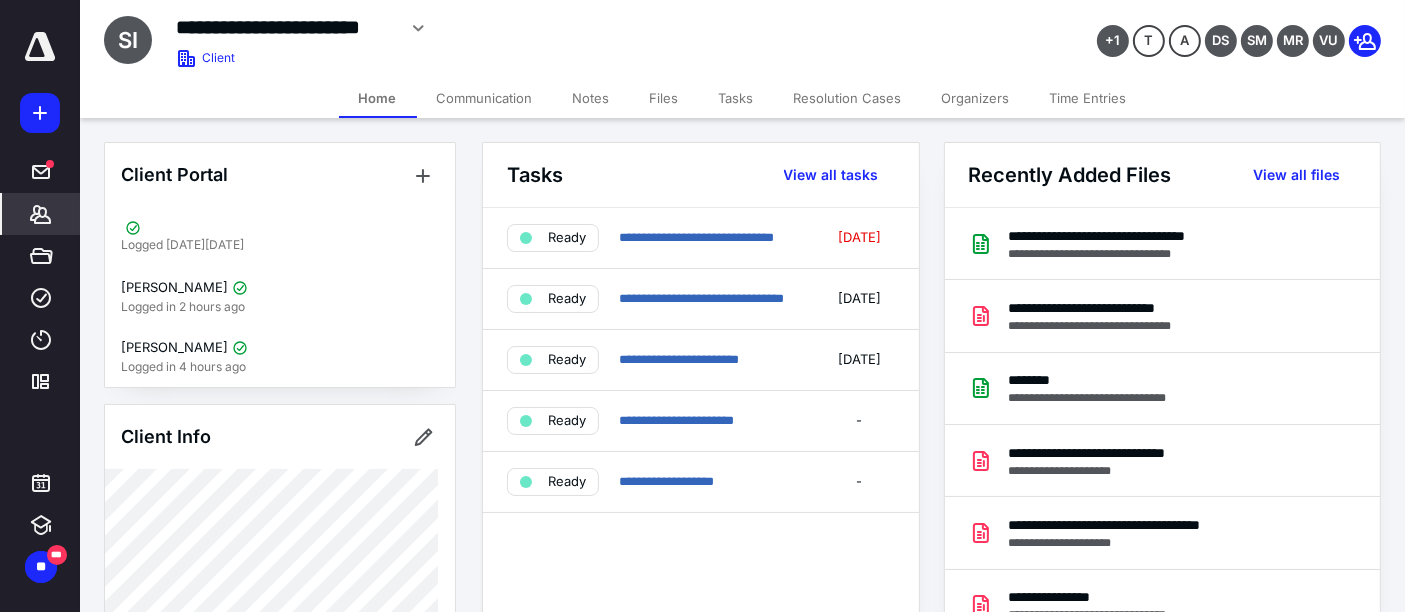 click on "Files" at bounding box center [664, 98] 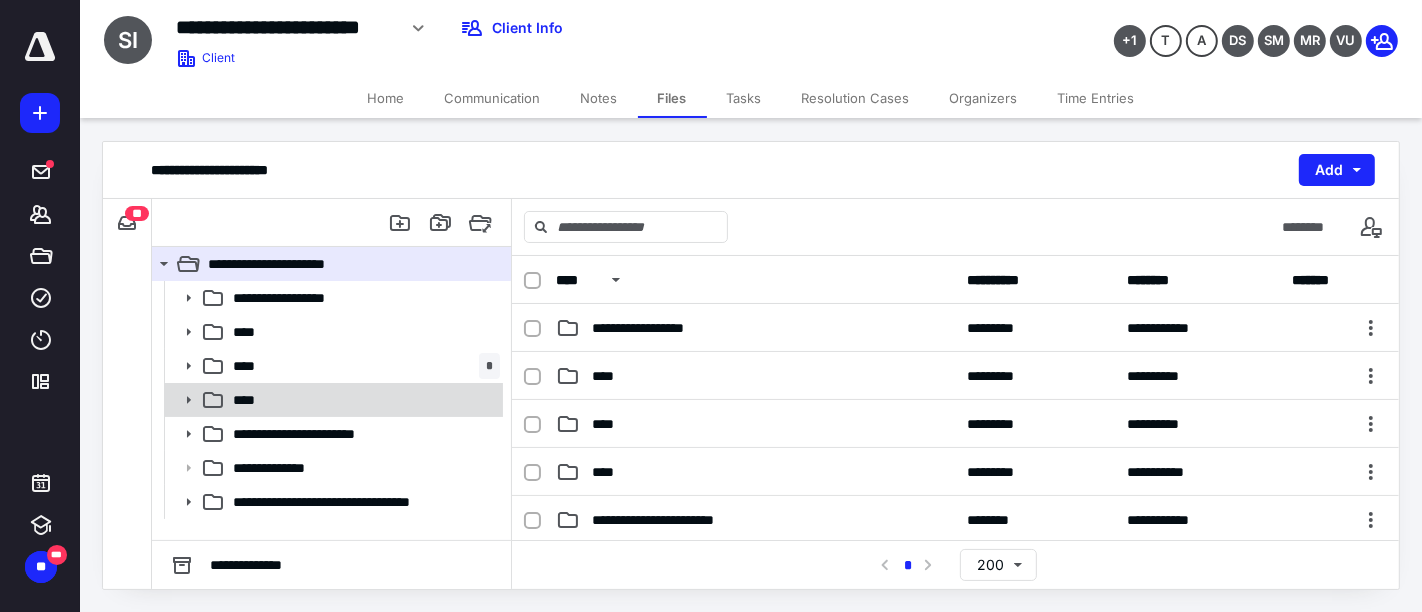click on "****" at bounding box center [362, 400] 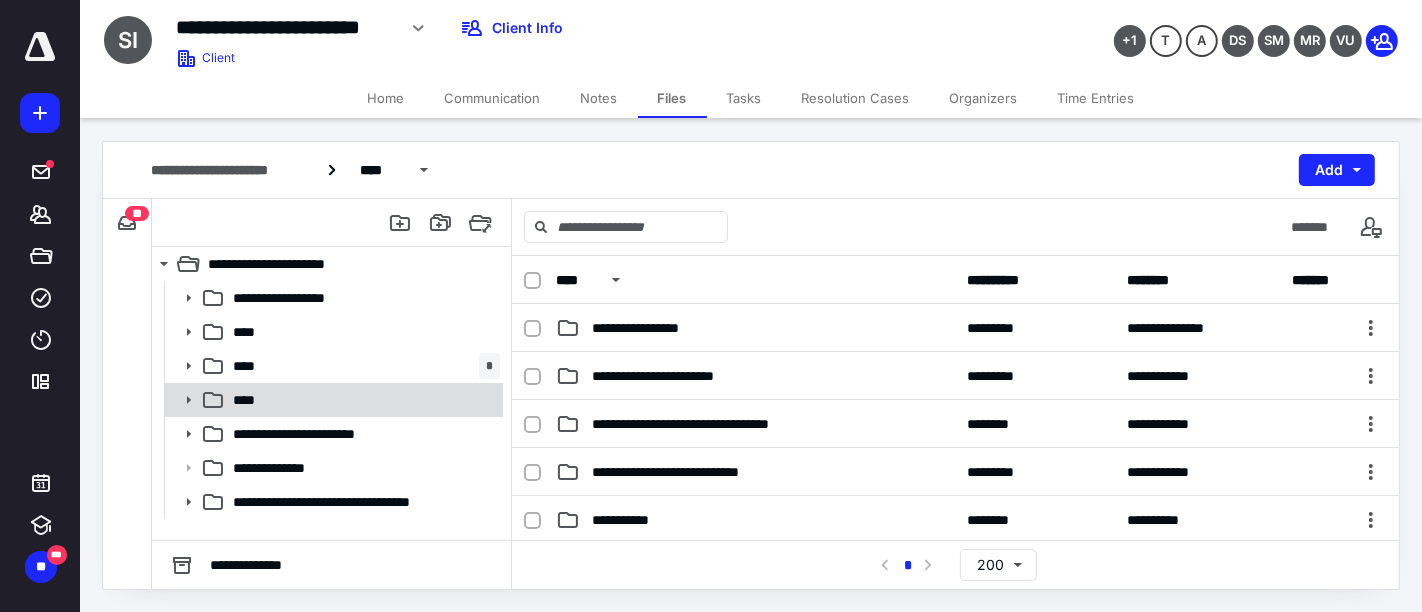 click on "****" at bounding box center (362, 400) 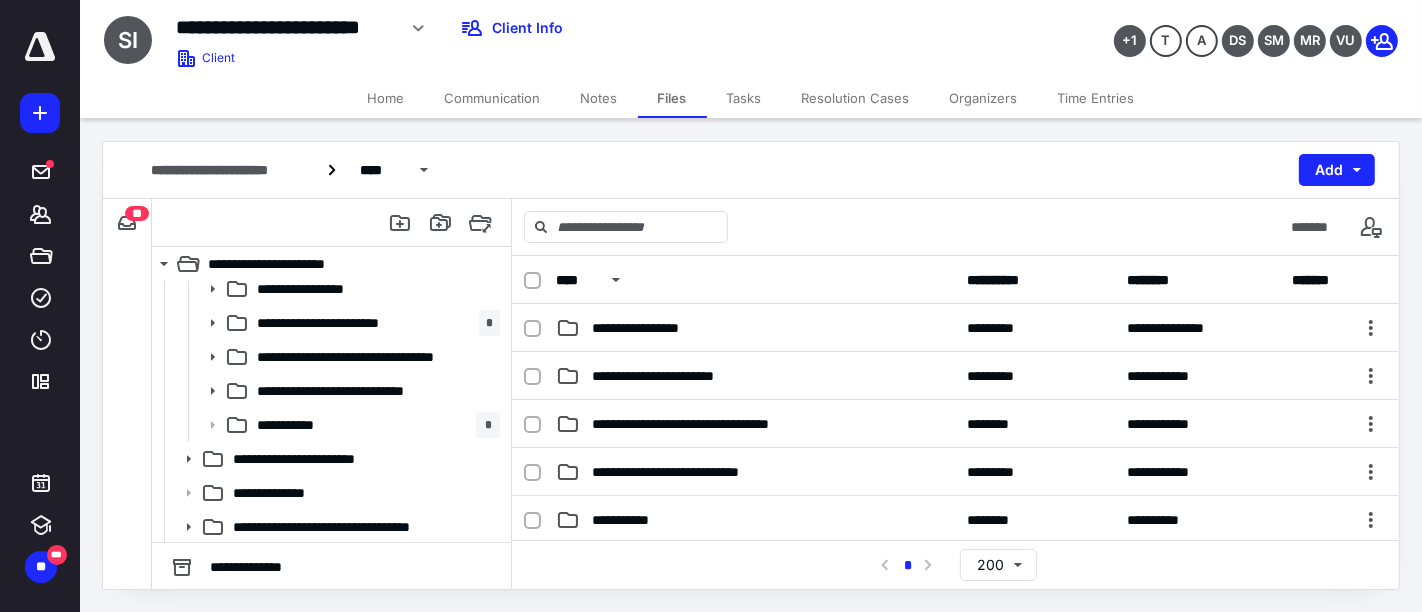 scroll, scrollTop: 147, scrollLeft: 0, axis: vertical 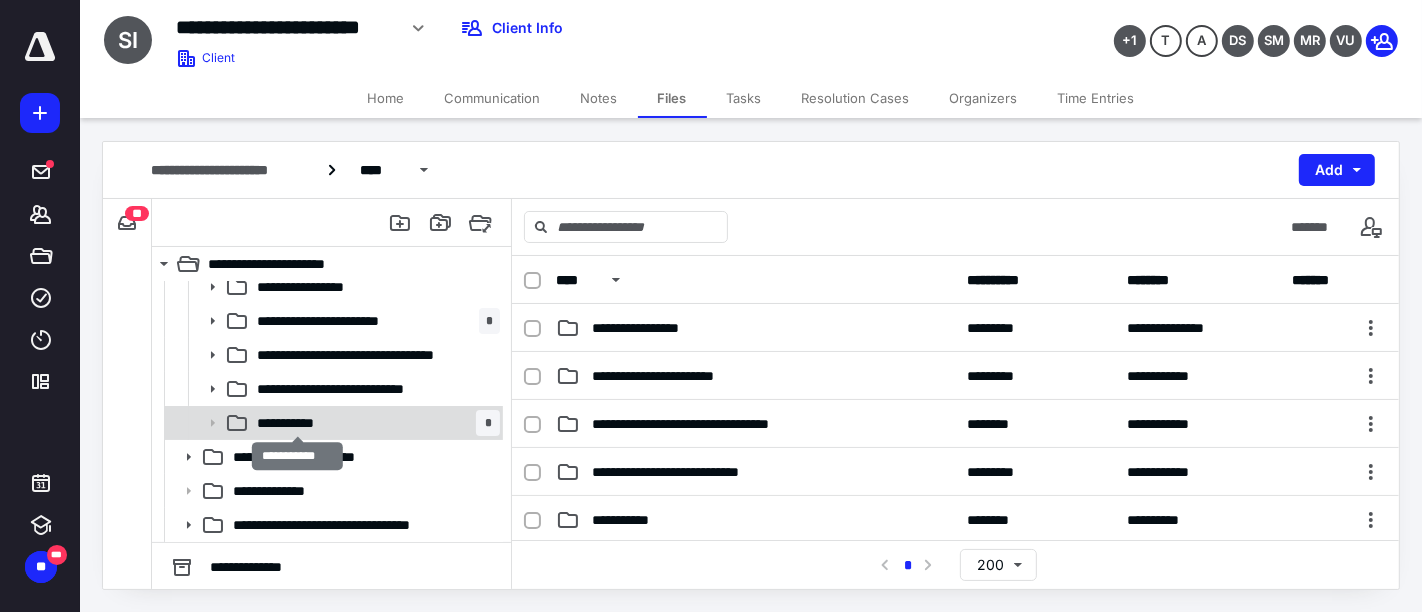 click on "**********" at bounding box center (298, 423) 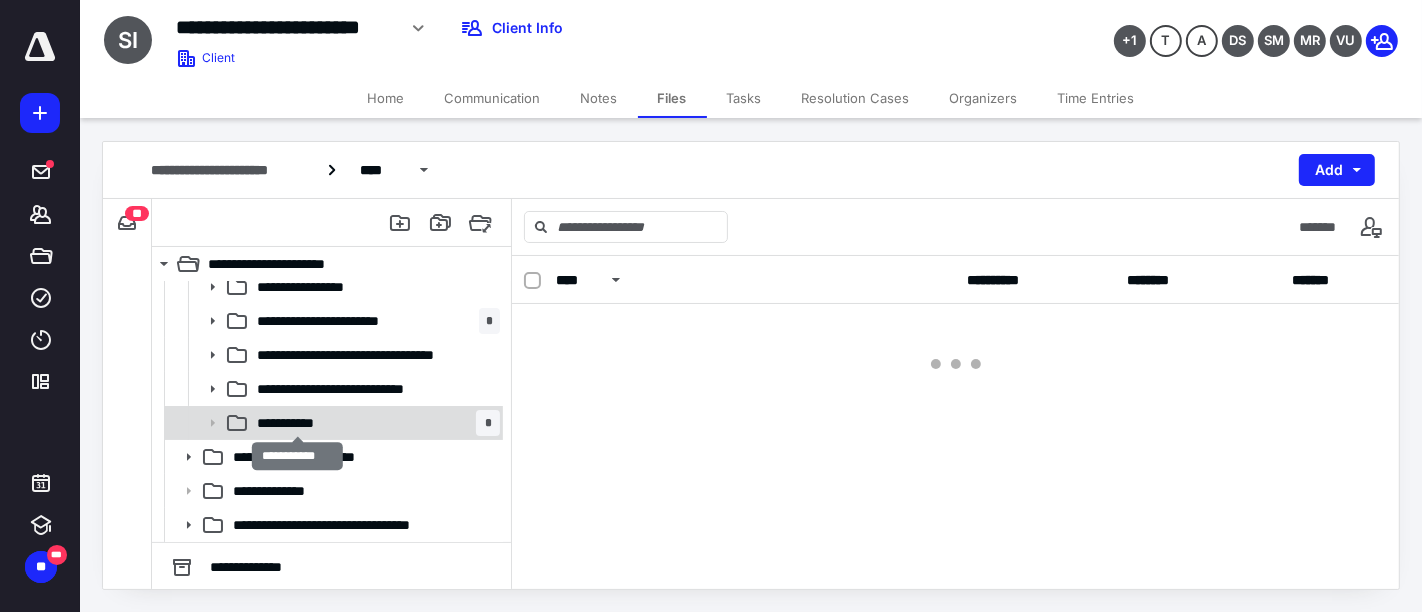 click on "**********" at bounding box center (298, 423) 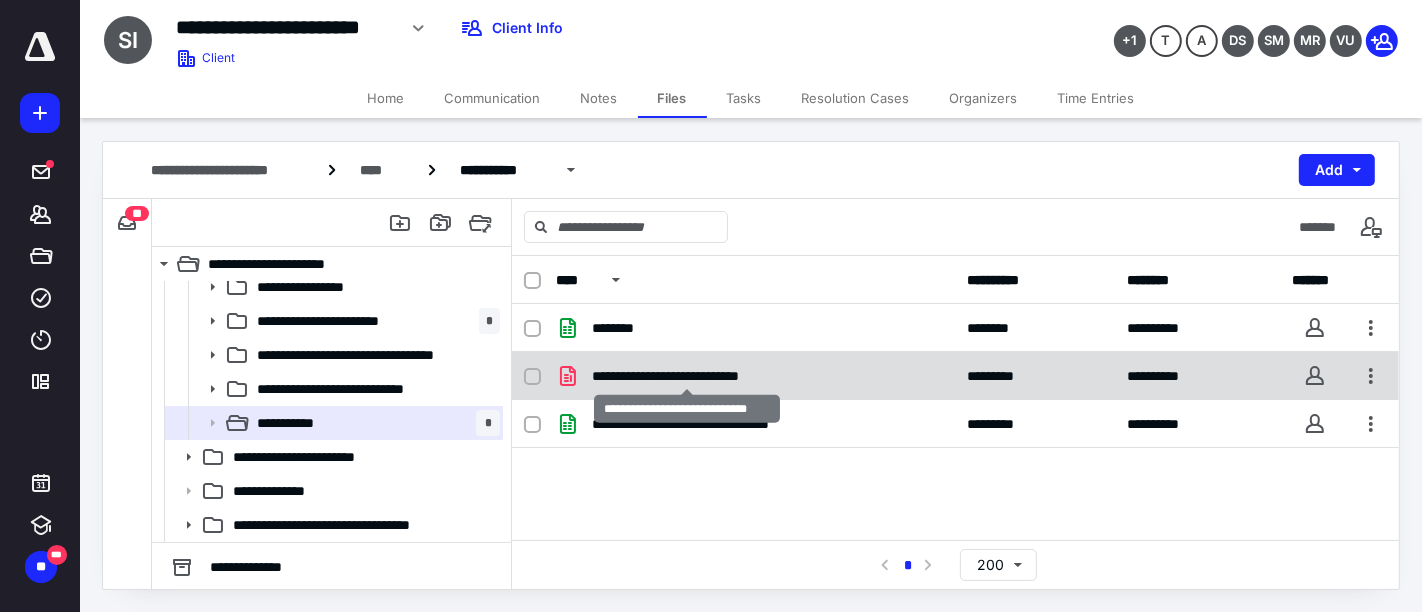 click on "**********" at bounding box center [687, 376] 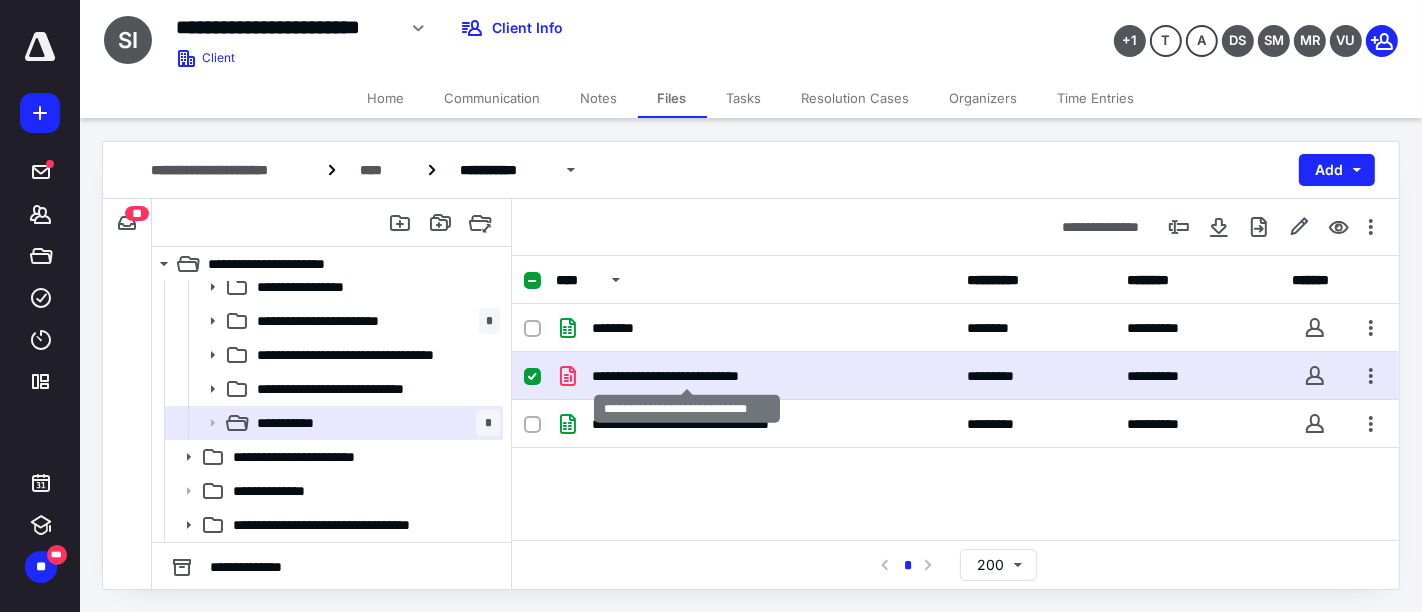 click on "**********" at bounding box center (687, 376) 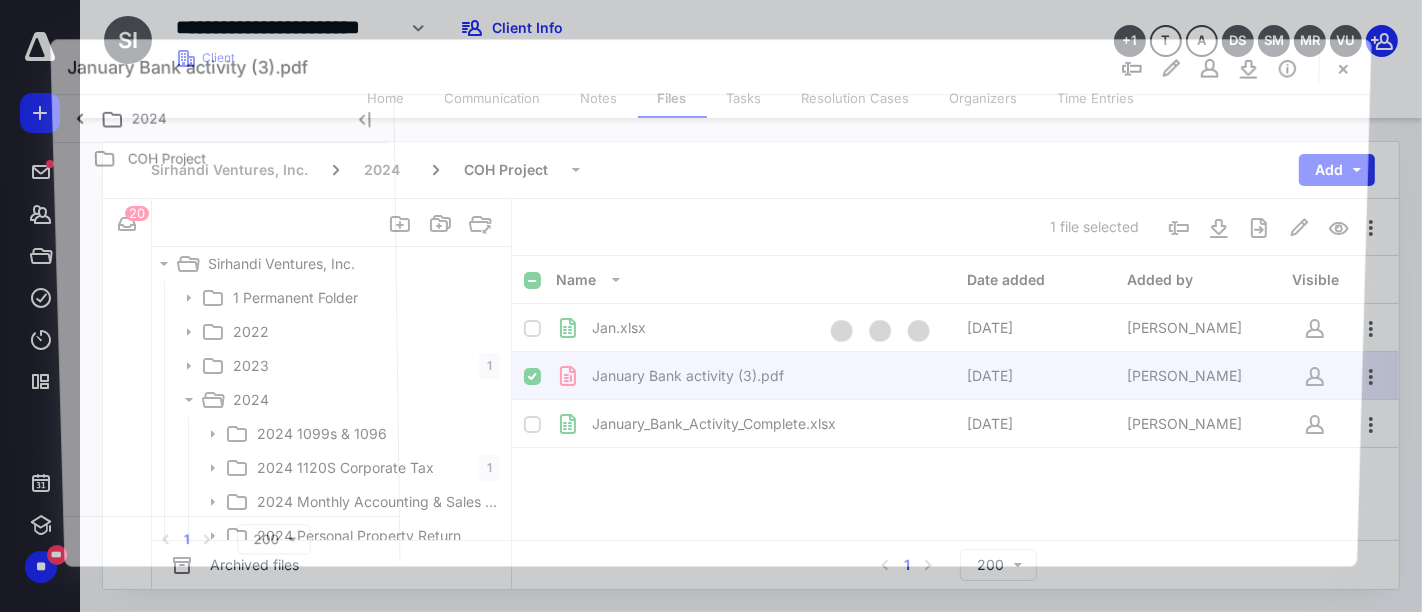 scroll, scrollTop: 147, scrollLeft: 0, axis: vertical 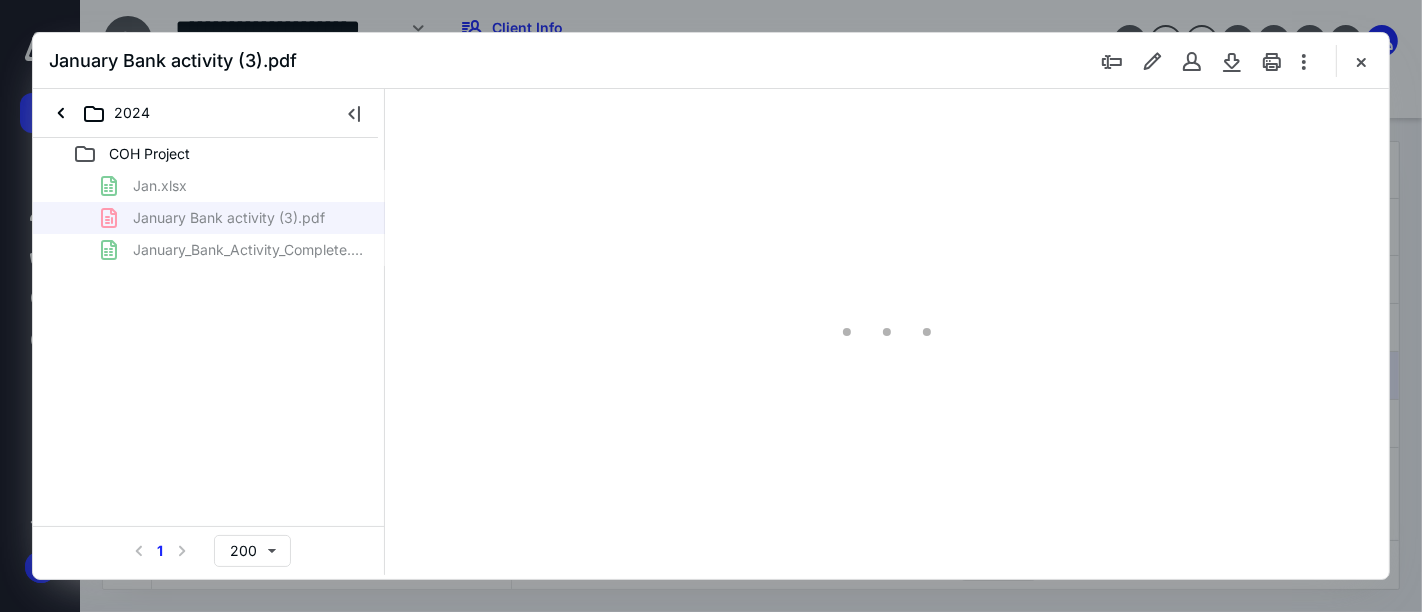 type on "161" 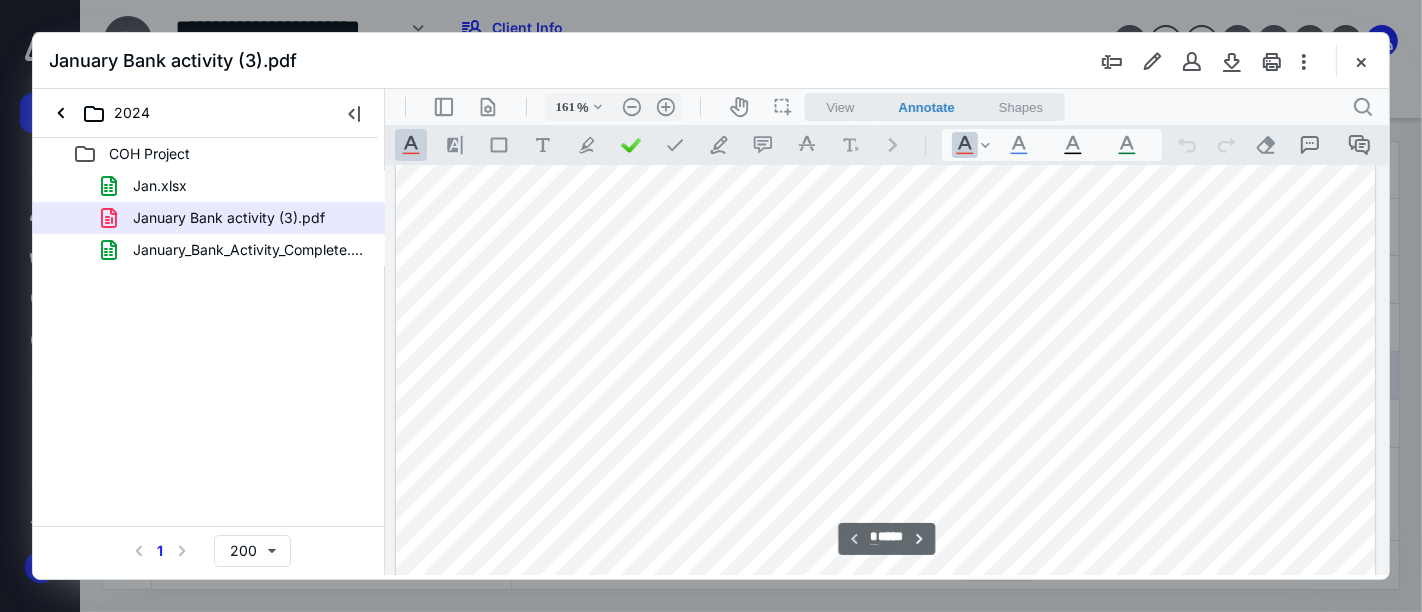 scroll, scrollTop: 304, scrollLeft: 0, axis: vertical 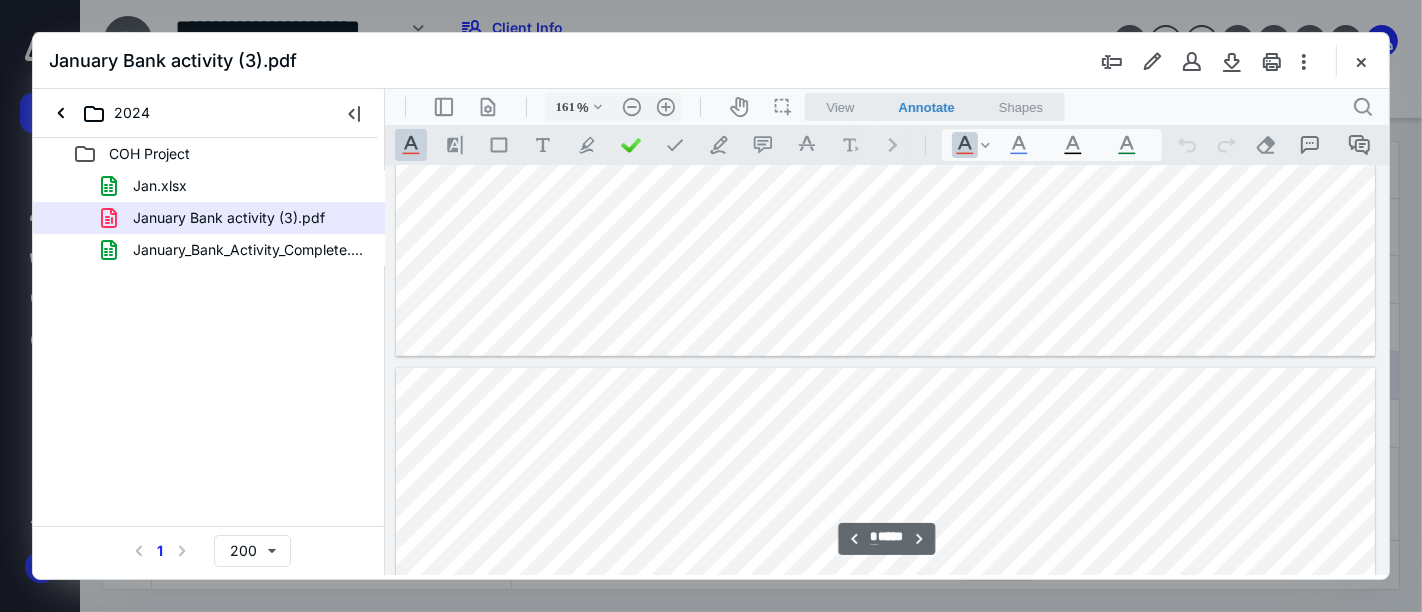 type on "*" 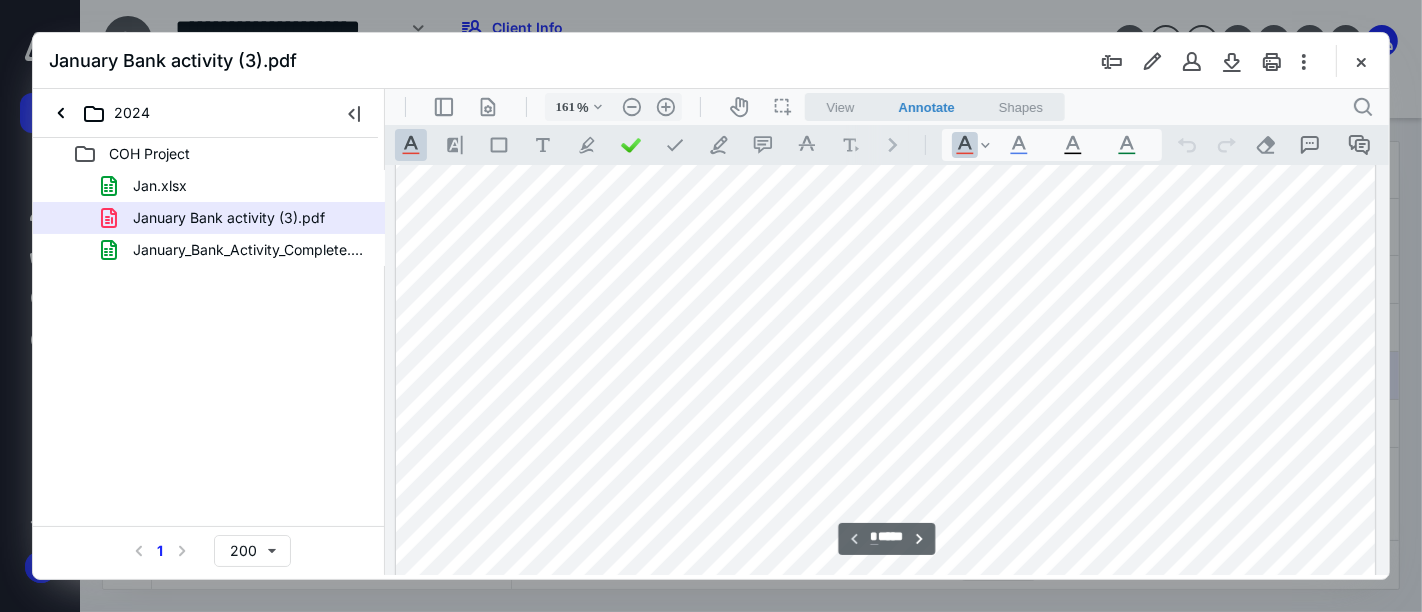 scroll, scrollTop: 748, scrollLeft: 0, axis: vertical 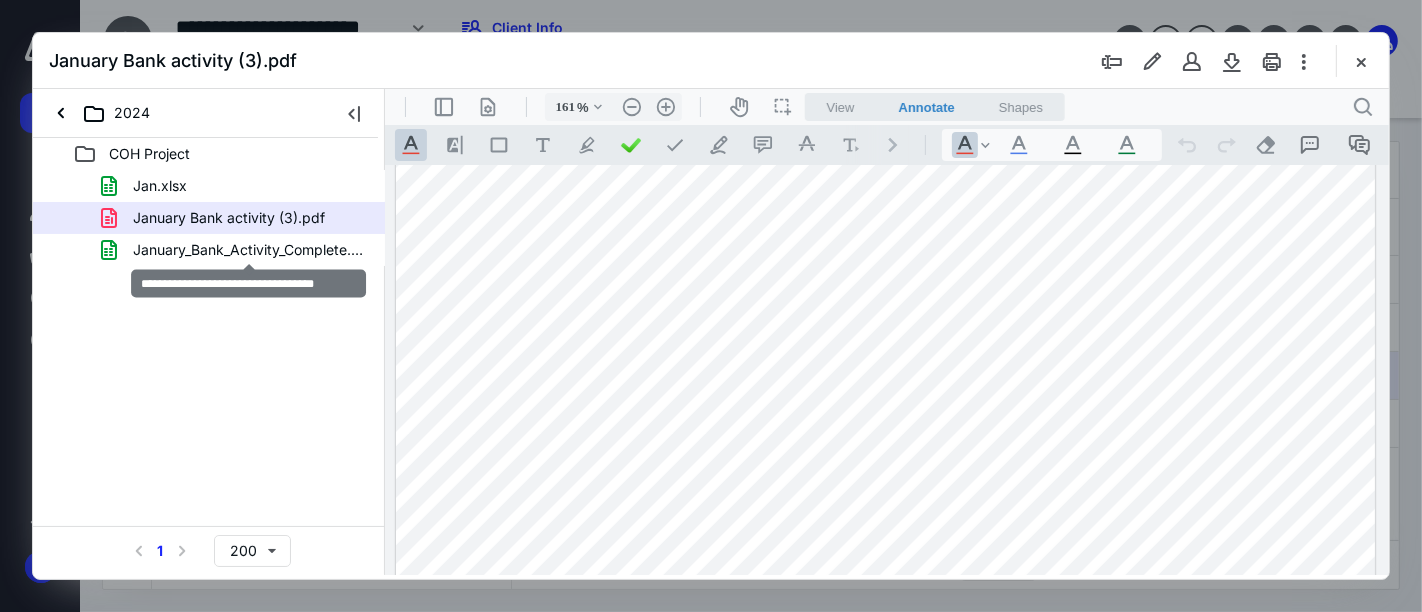 click on "January_Bank_Activity_Complete.xlsx" at bounding box center [249, 250] 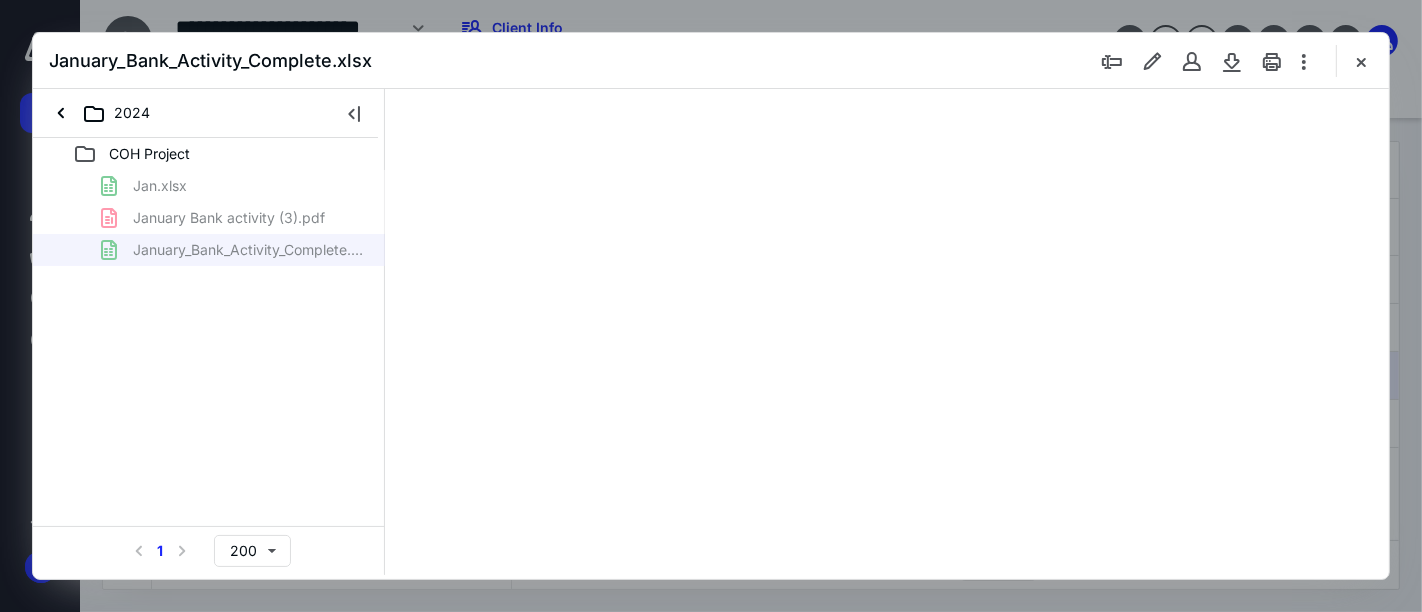 click on "Jan.xlsx January Bank activity (3).pdf January_Bank_Activity_Complete.xlsx" at bounding box center [209, 218] 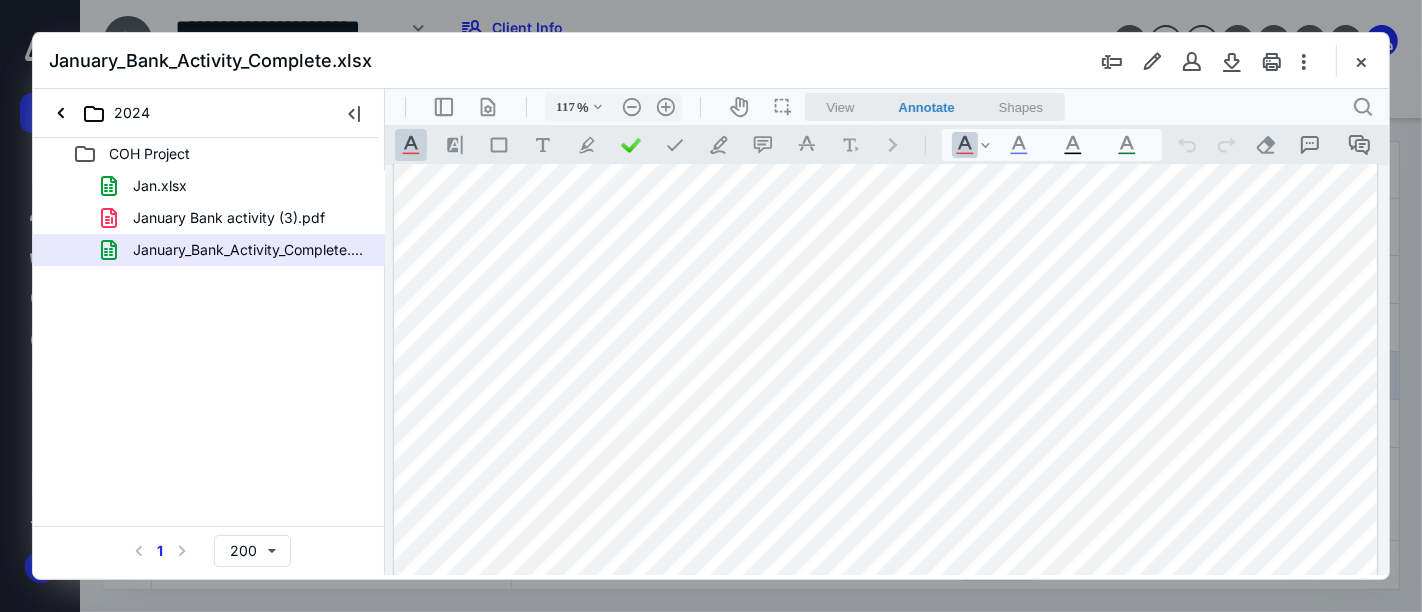 scroll, scrollTop: 2666, scrollLeft: 0, axis: vertical 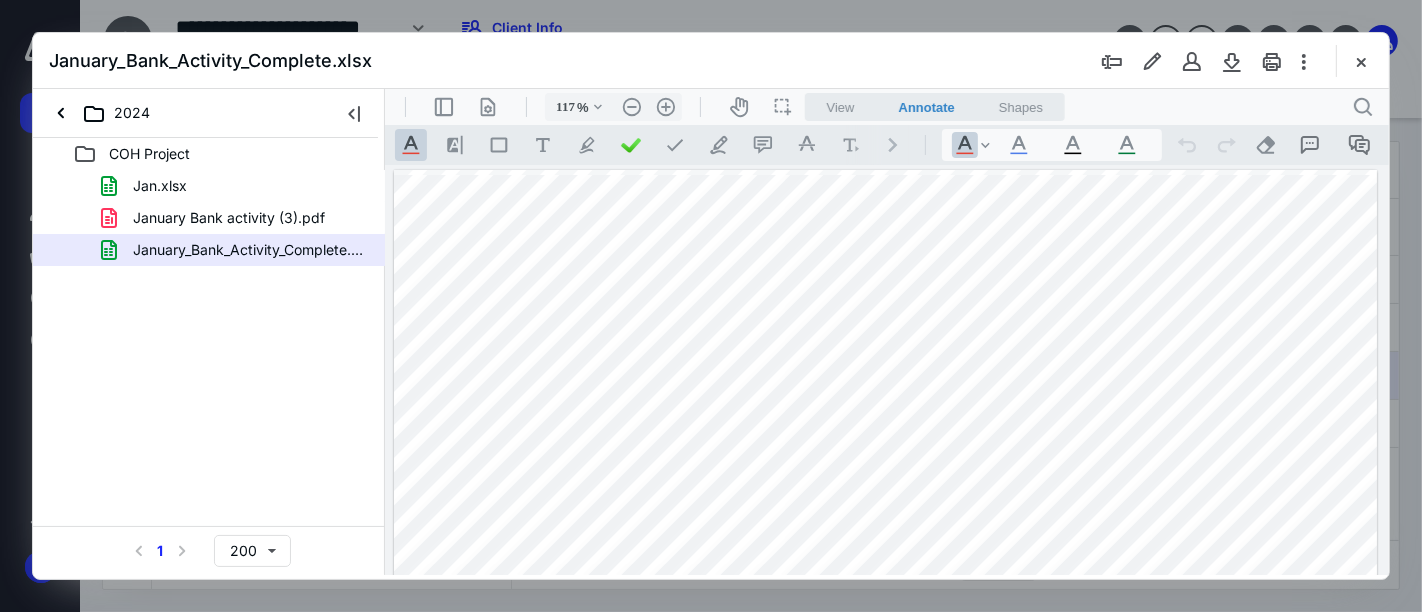 drag, startPoint x: 1380, startPoint y: 515, endPoint x: 1792, endPoint y: 267, distance: 480.8825 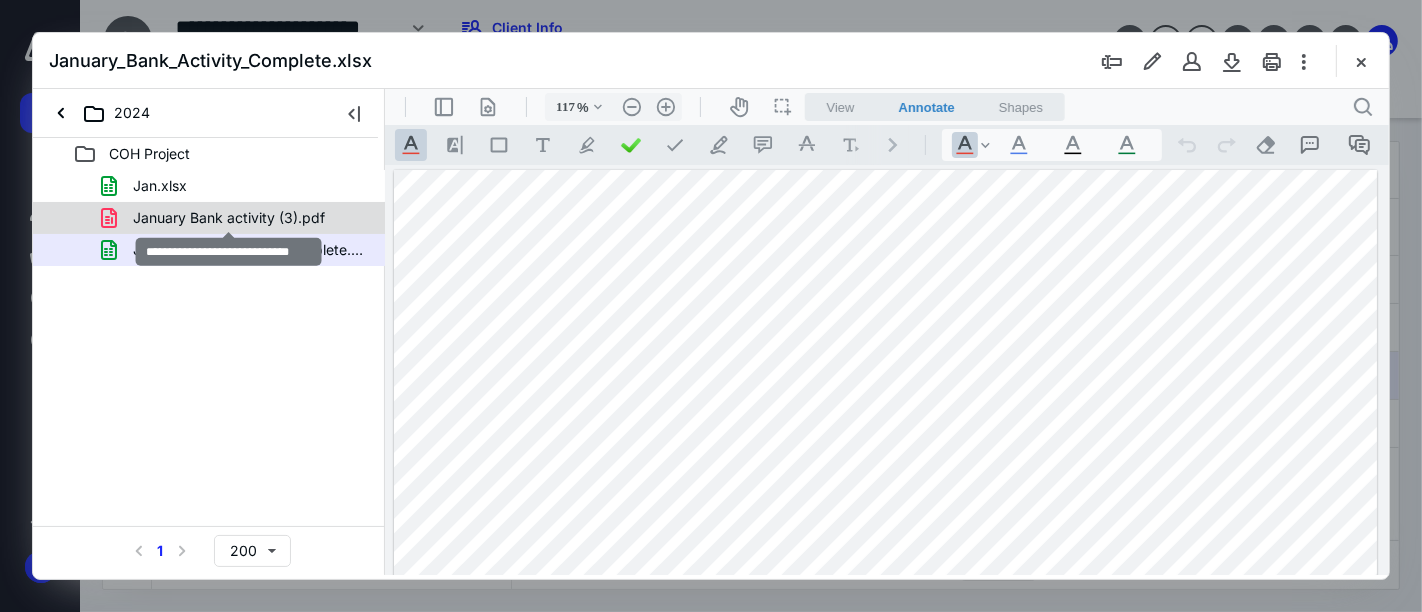 click on "January Bank activity (3).pdf" at bounding box center (229, 218) 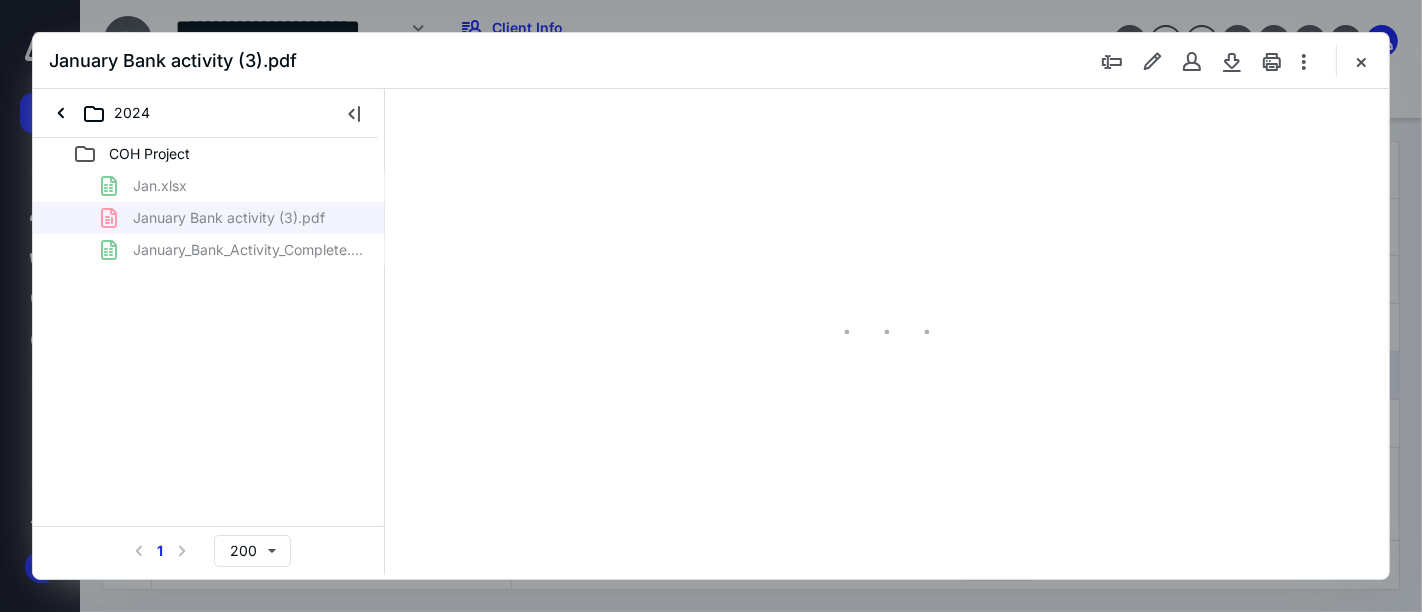 type on "161" 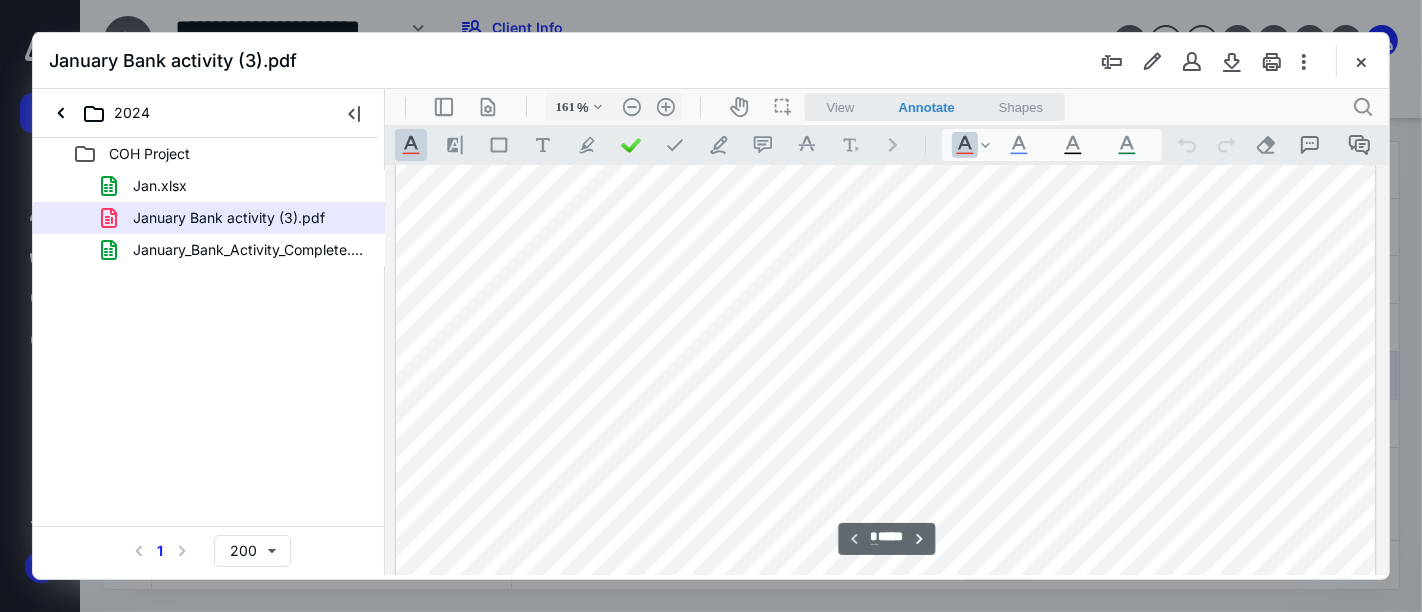 scroll, scrollTop: 526, scrollLeft: 0, axis: vertical 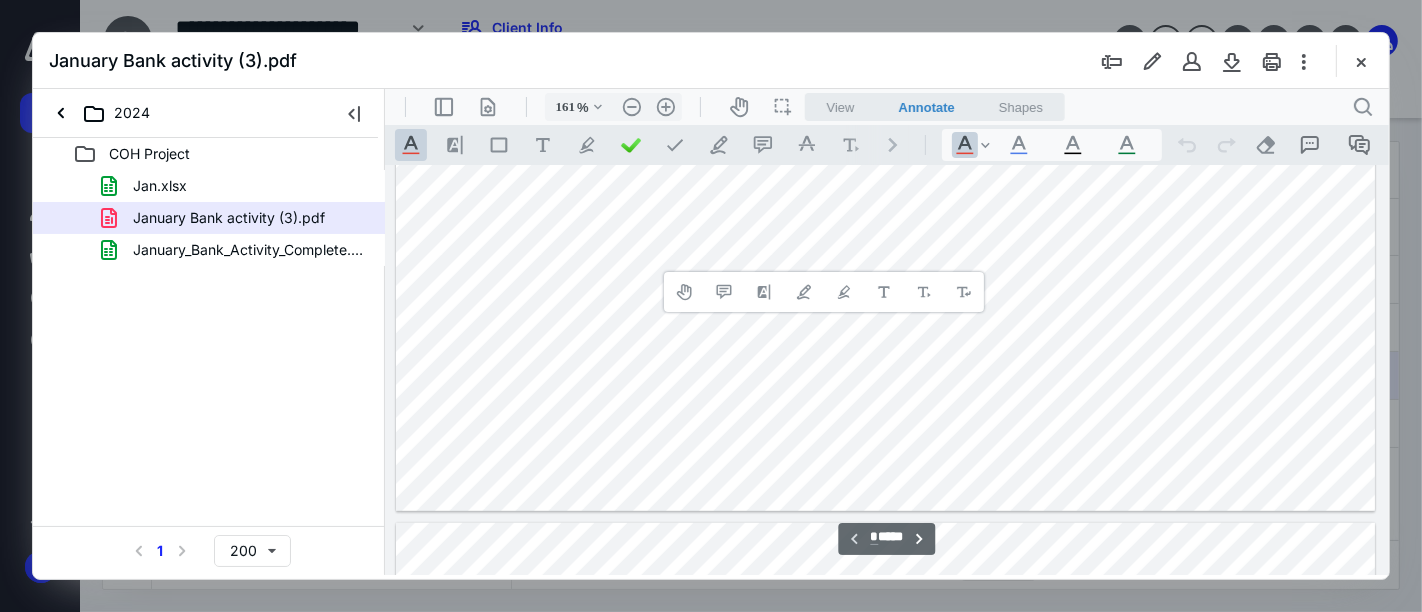 type on "*" 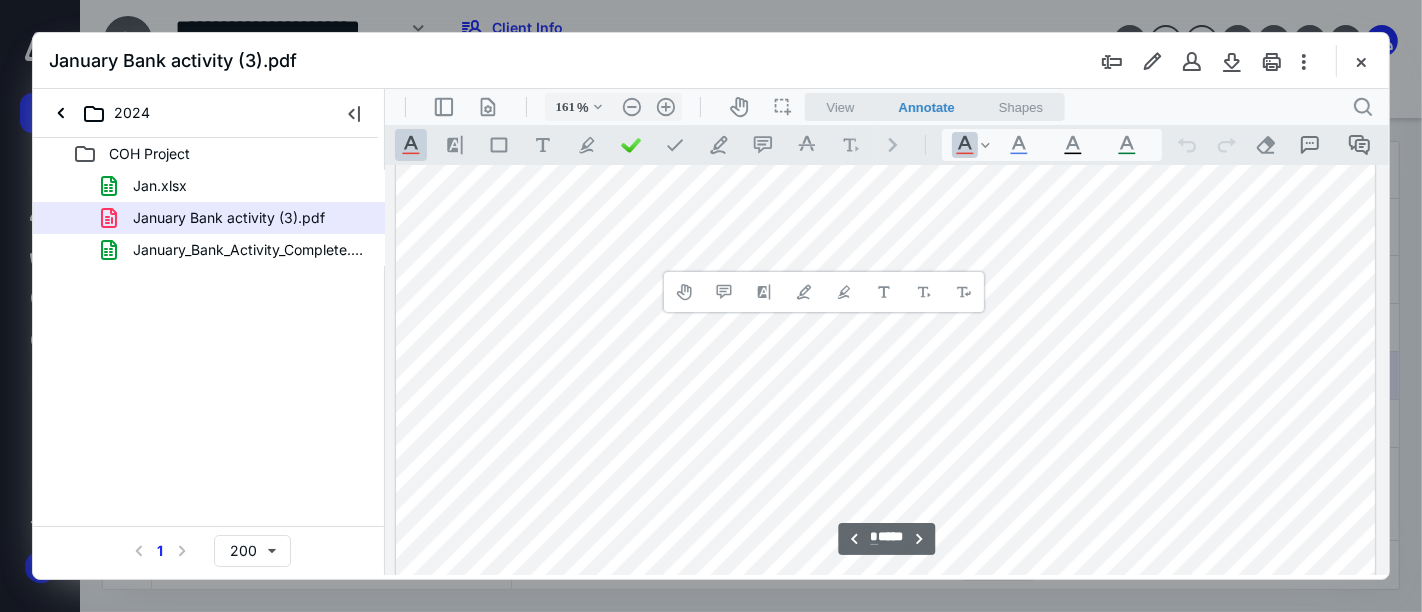 scroll, scrollTop: 1415, scrollLeft: 0, axis: vertical 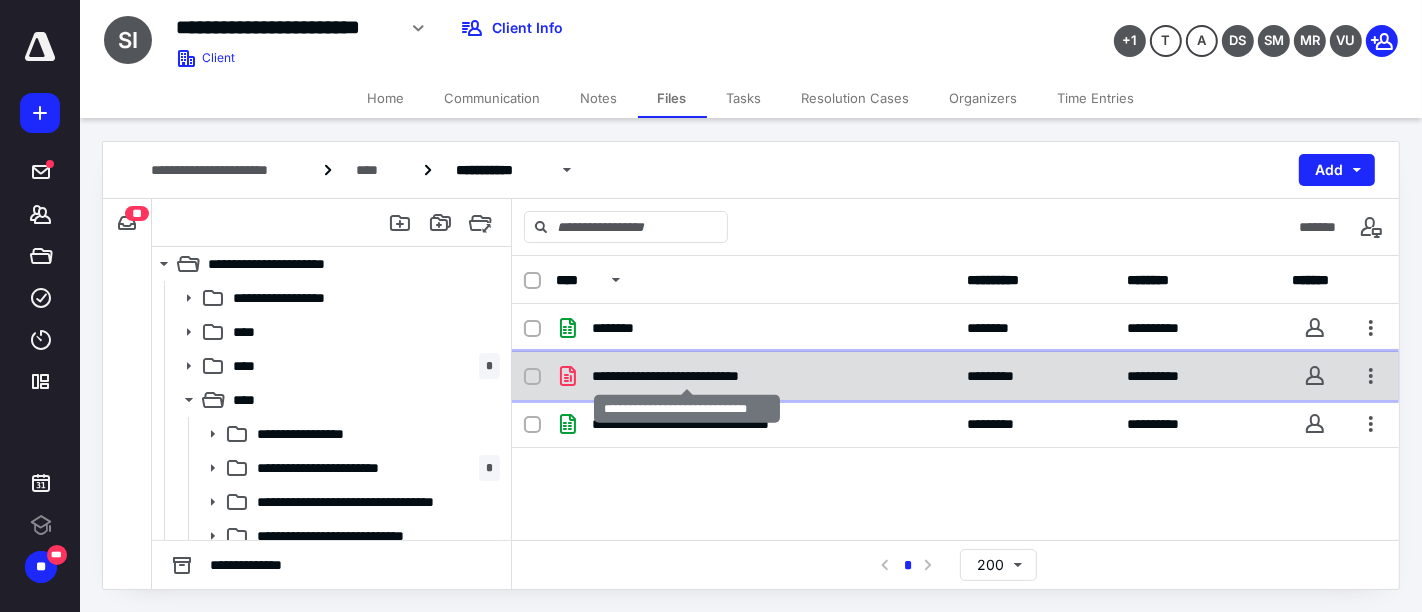 click on "**********" at bounding box center [687, 376] 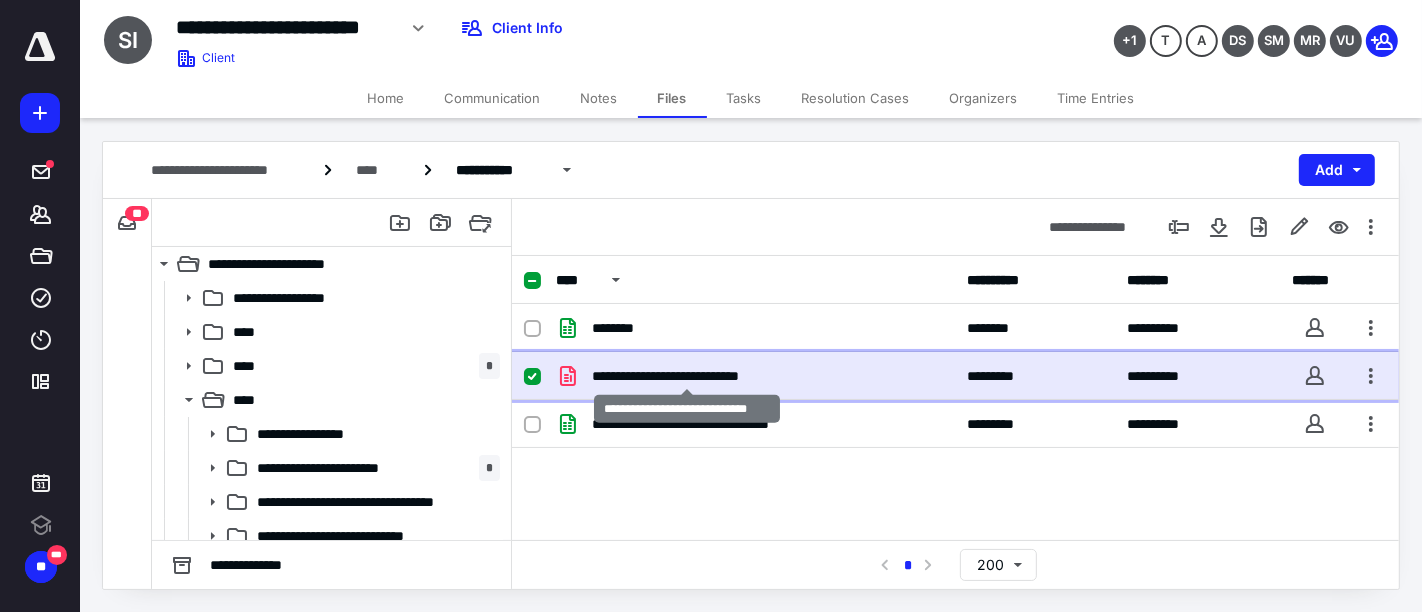 click on "**********" at bounding box center [687, 376] 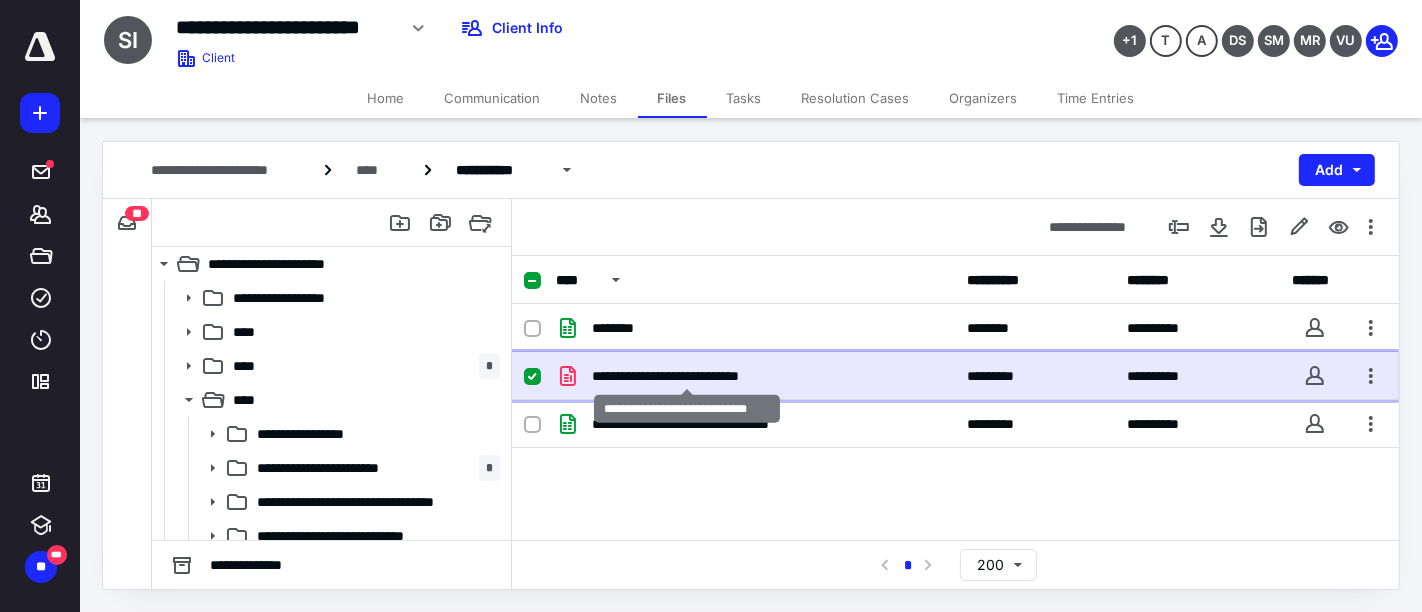 click on "**********" at bounding box center (687, 376) 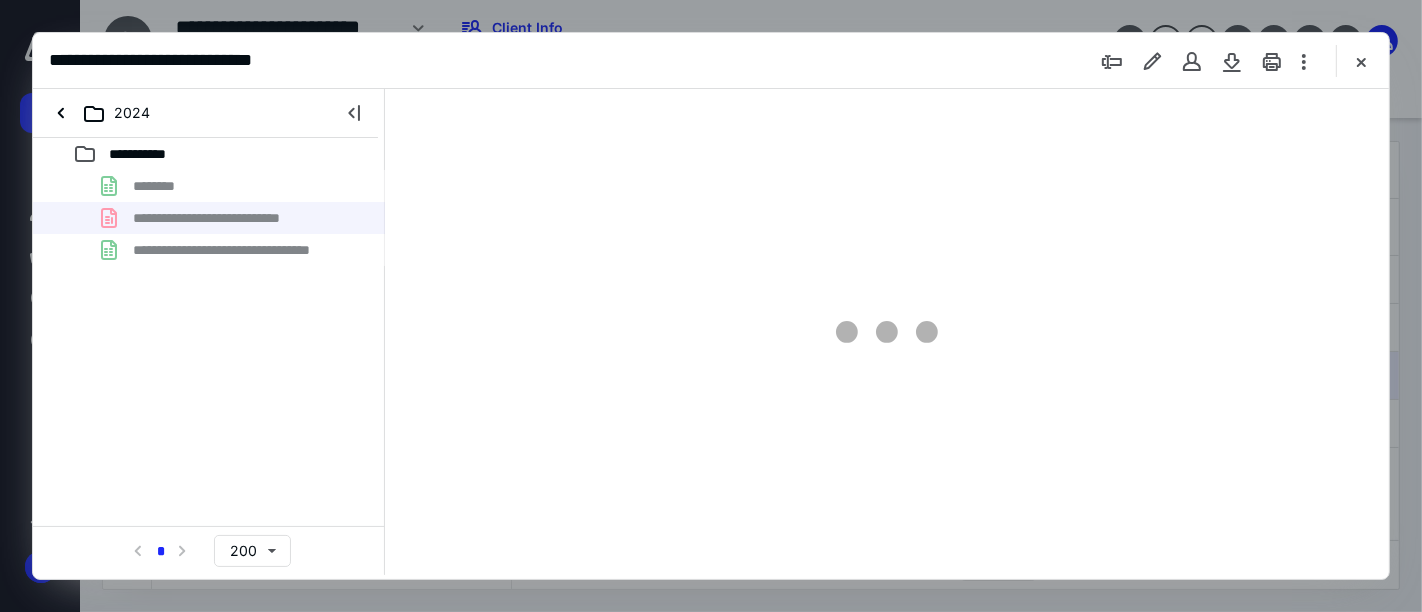scroll, scrollTop: 0, scrollLeft: 0, axis: both 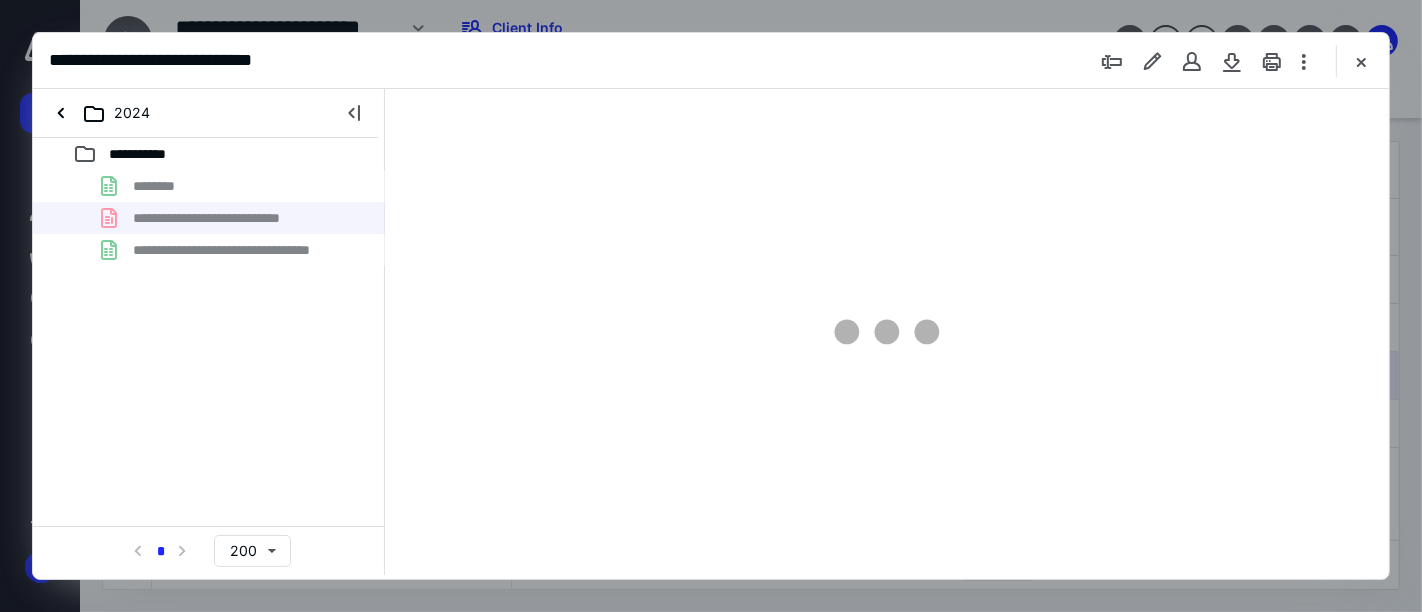 type on "161" 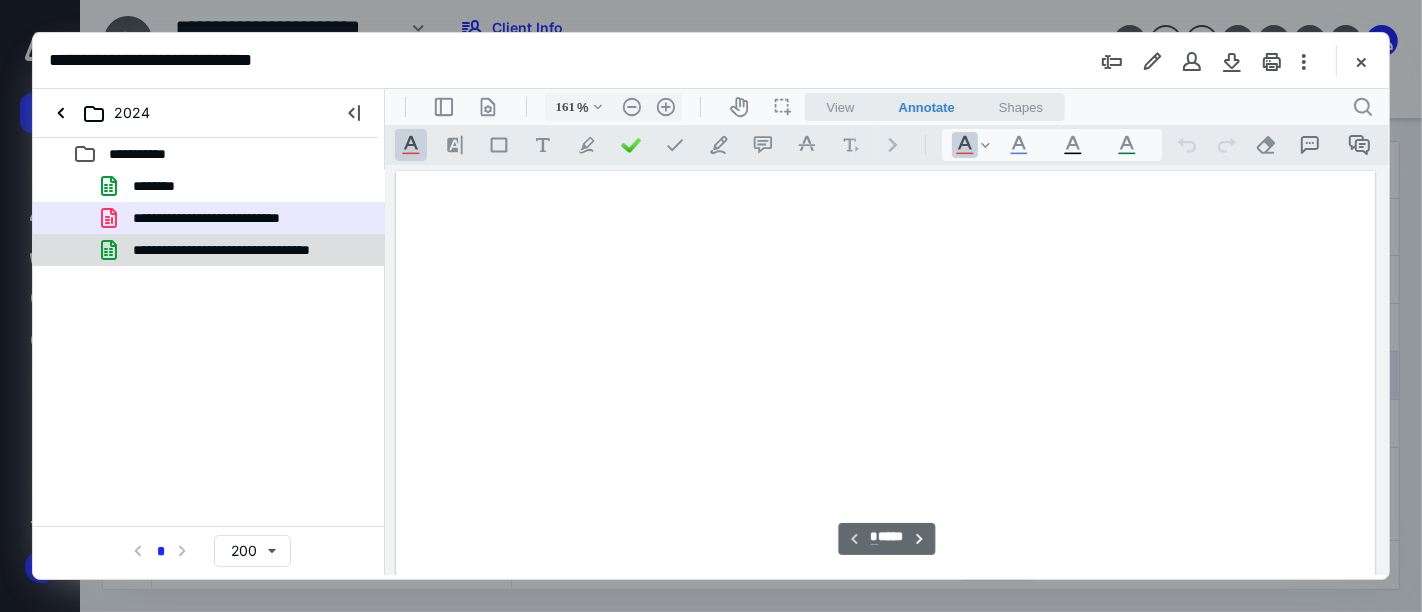 scroll, scrollTop: 82, scrollLeft: 0, axis: vertical 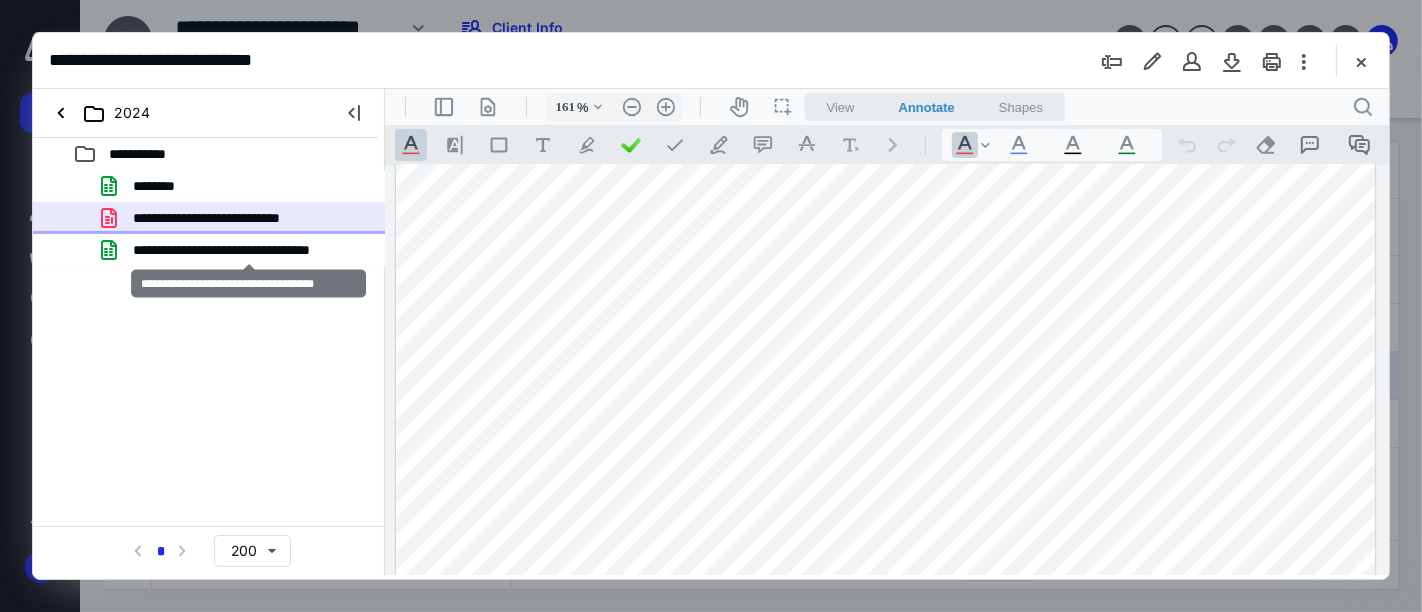 click on "**********" at bounding box center (249, 250) 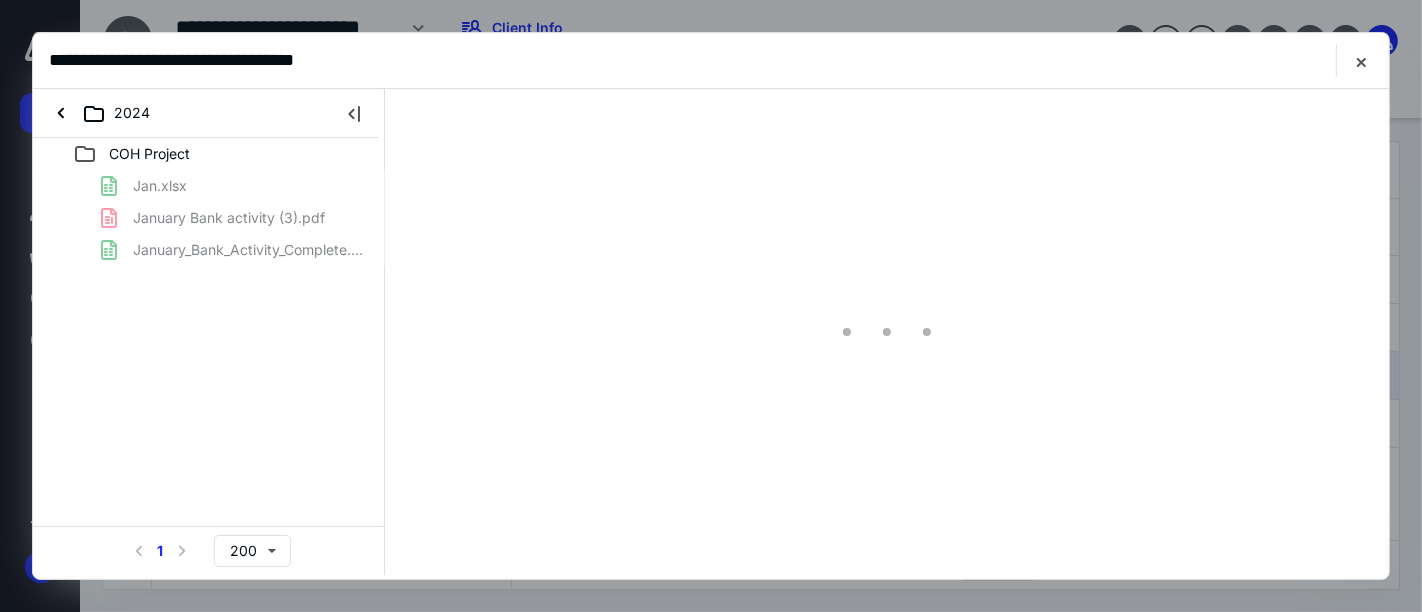scroll, scrollTop: 0, scrollLeft: 0, axis: both 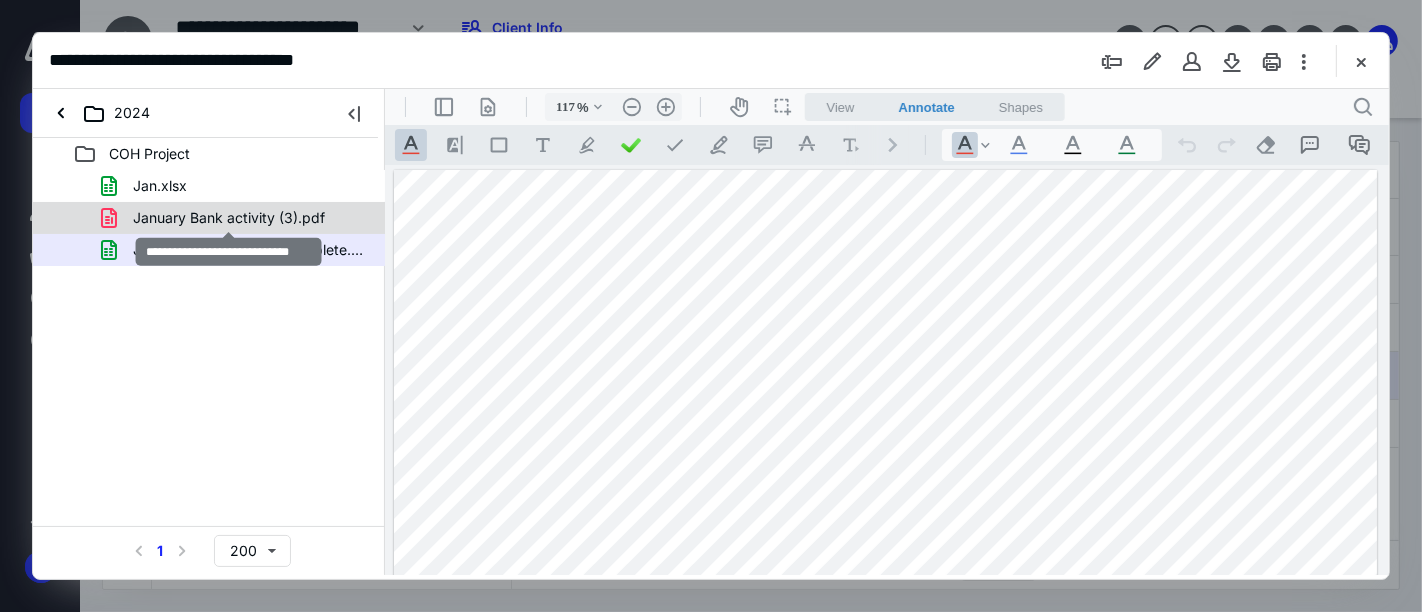 click on "January Bank activity (3).pdf" at bounding box center (229, 218) 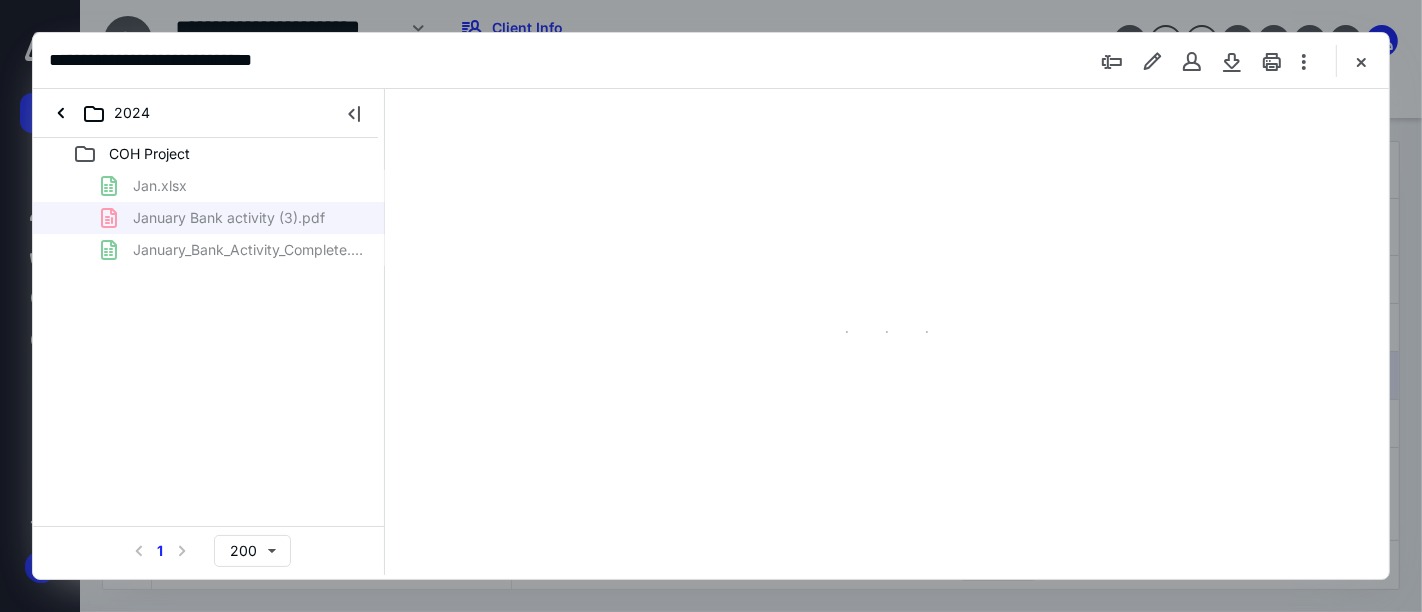 click on "Jan.xlsx January Bank activity (3).pdf January_Bank_Activity_Complete.xlsx" at bounding box center (209, 218) 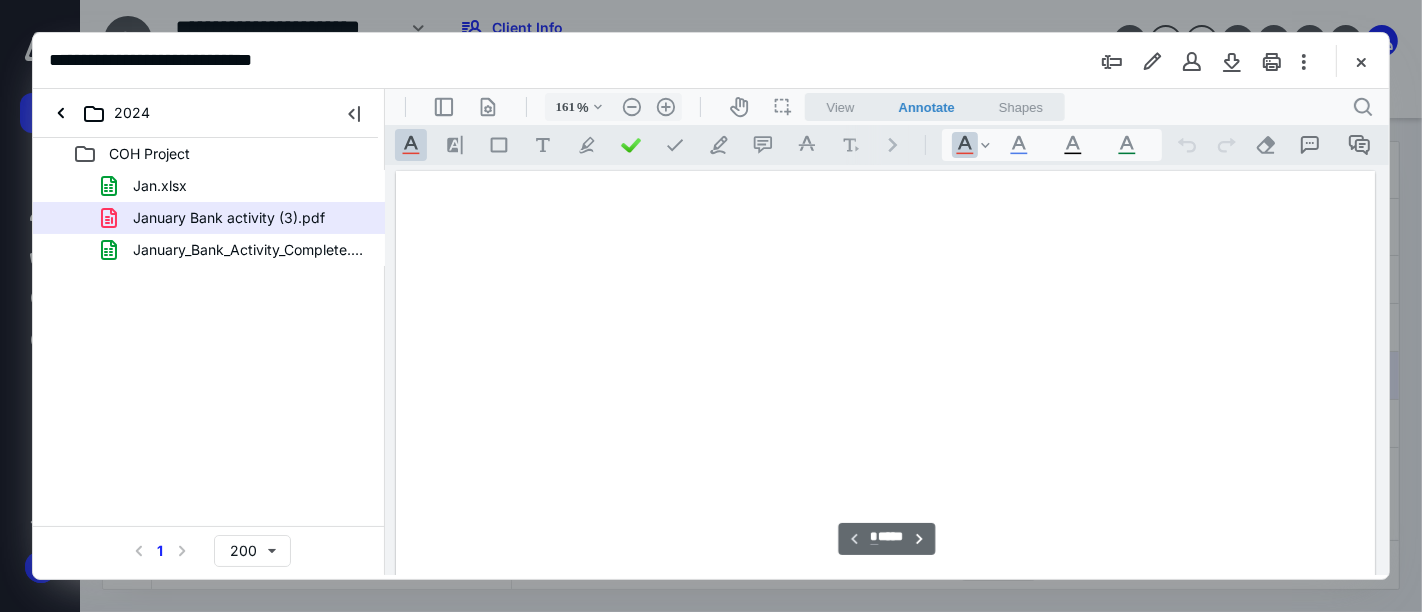 scroll, scrollTop: 82, scrollLeft: 0, axis: vertical 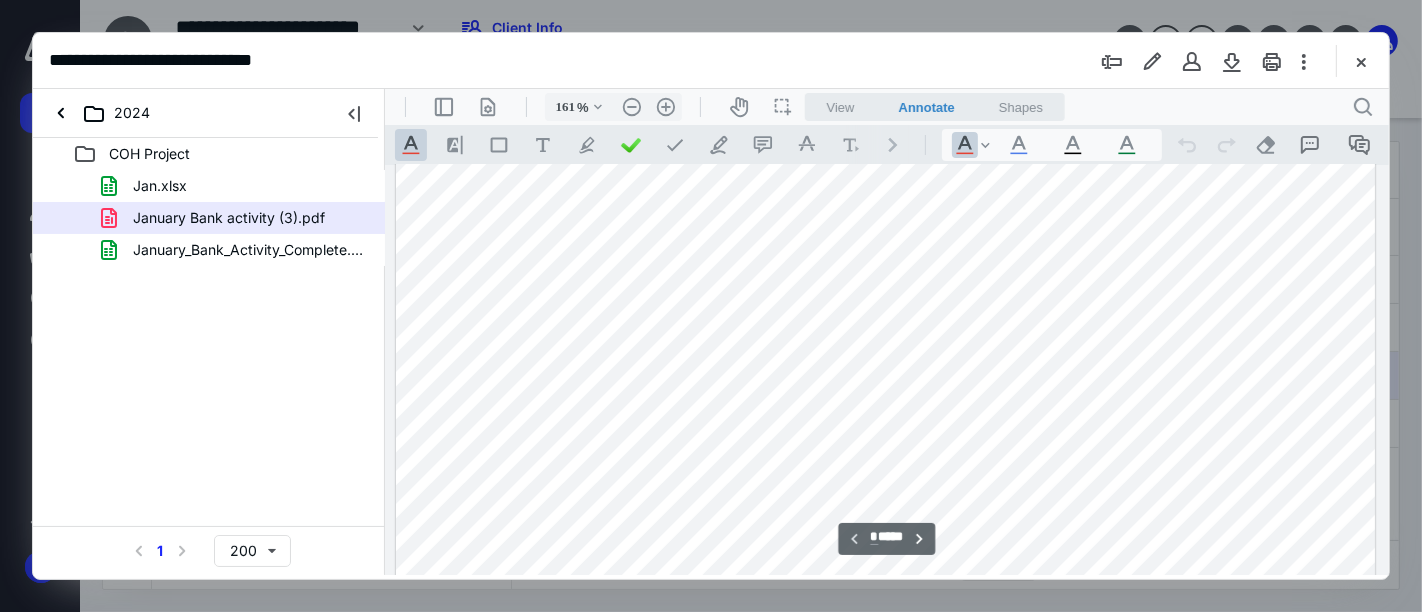click on "January_Bank_Activity_Complete.xlsx" at bounding box center [237, 250] 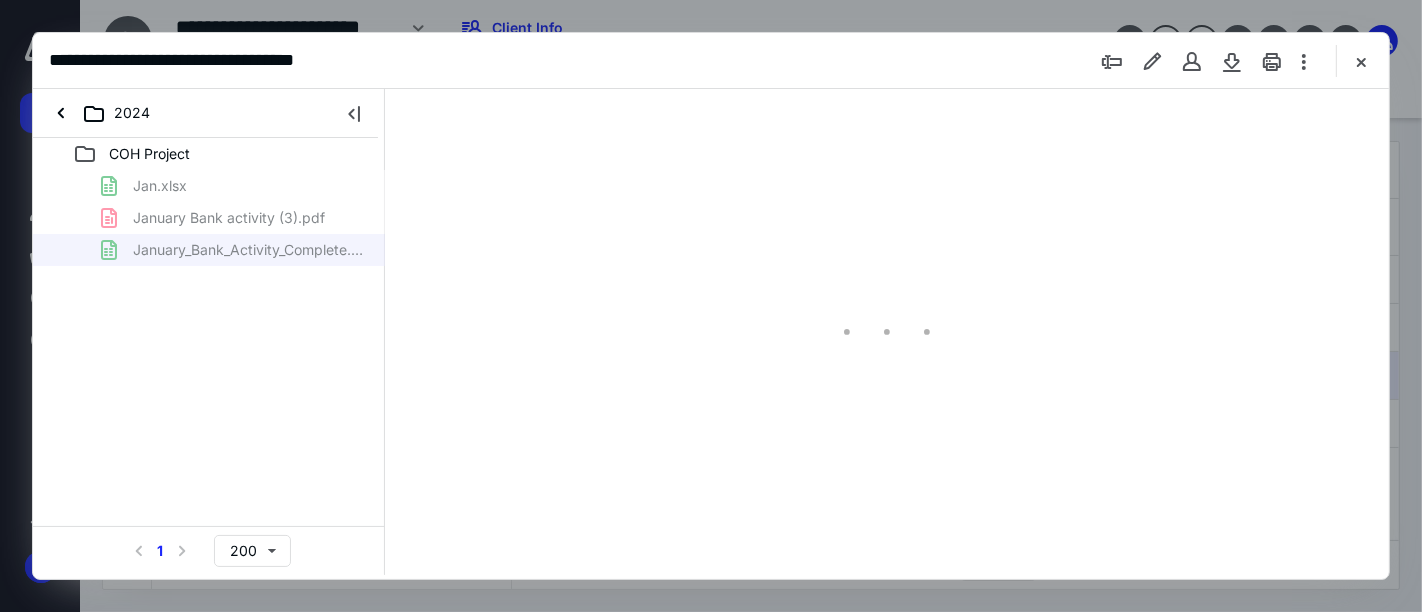 type on "116" 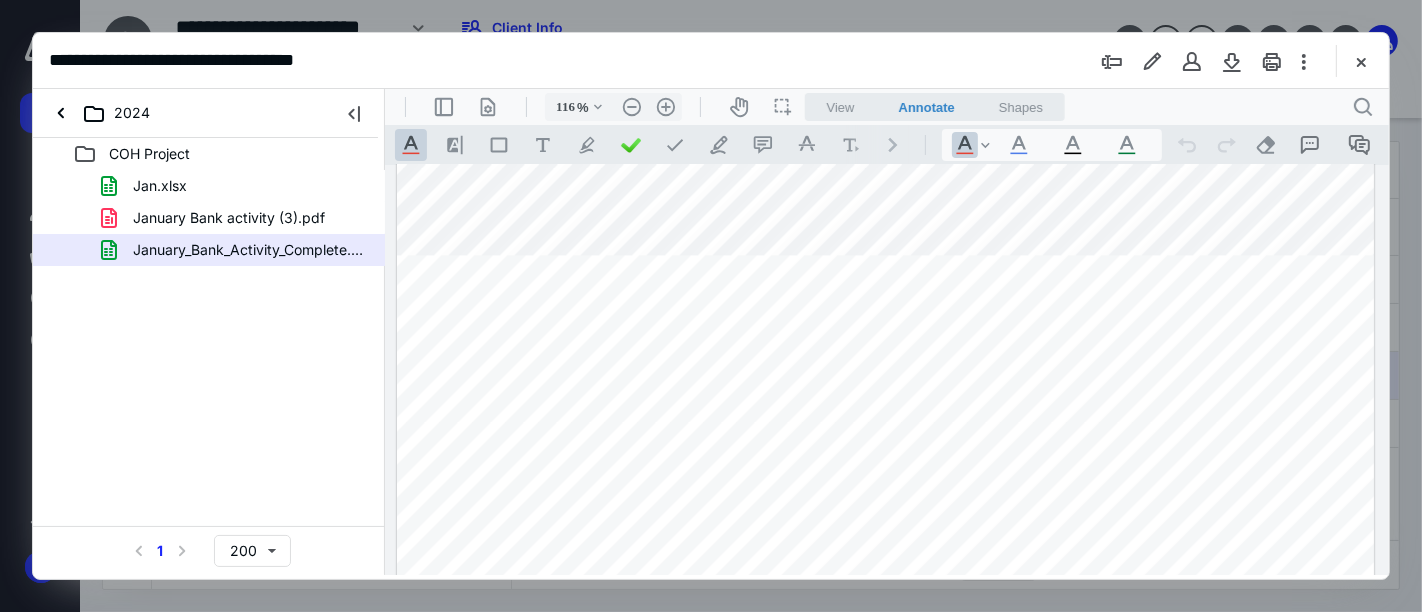 scroll, scrollTop: 4297, scrollLeft: 0, axis: vertical 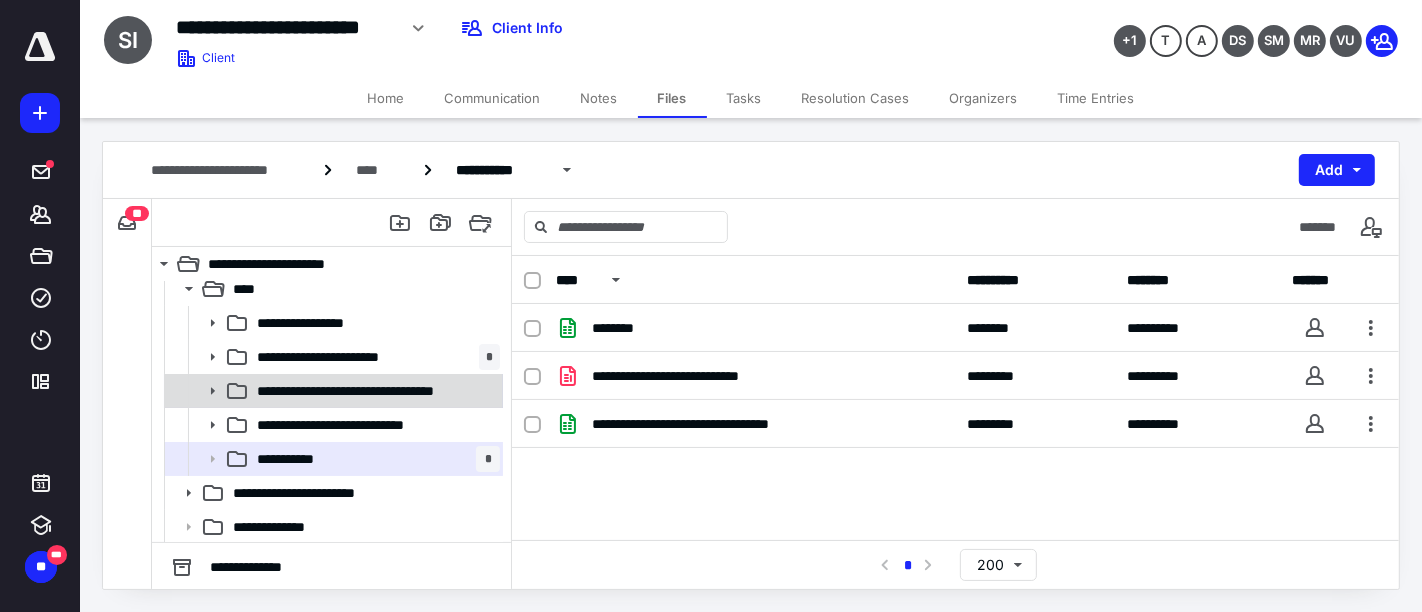 click on "**********" at bounding box center (372, 391) 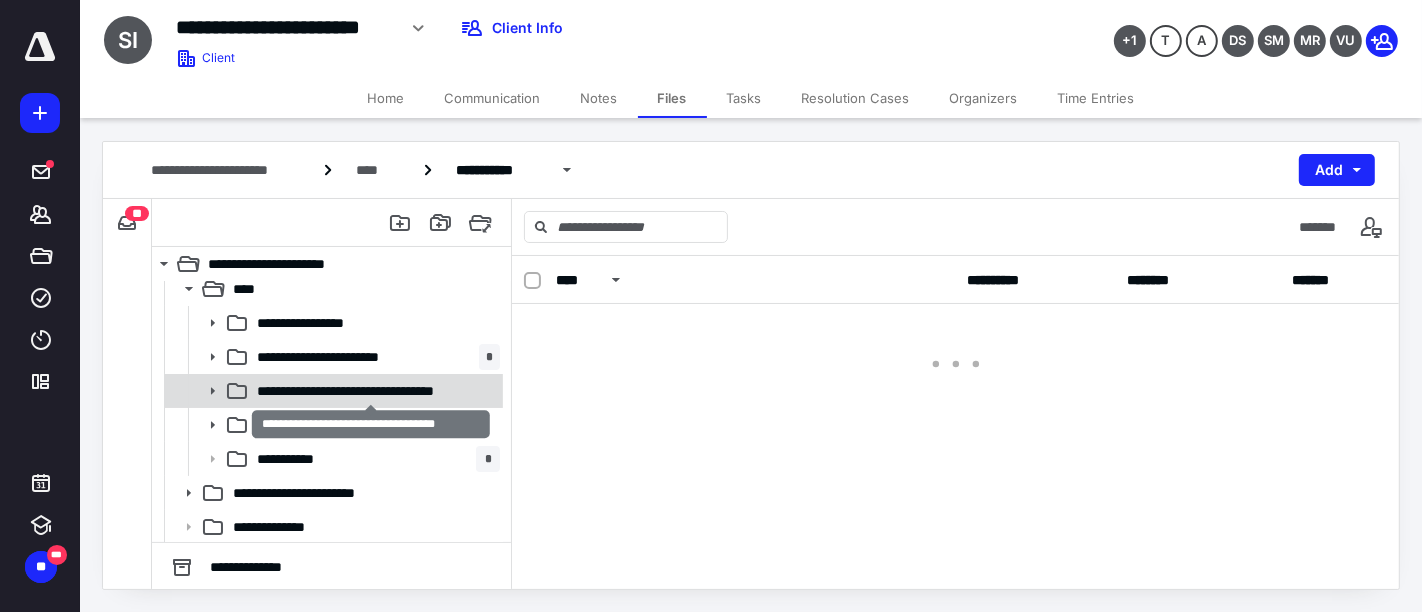 click on "**********" at bounding box center (372, 391) 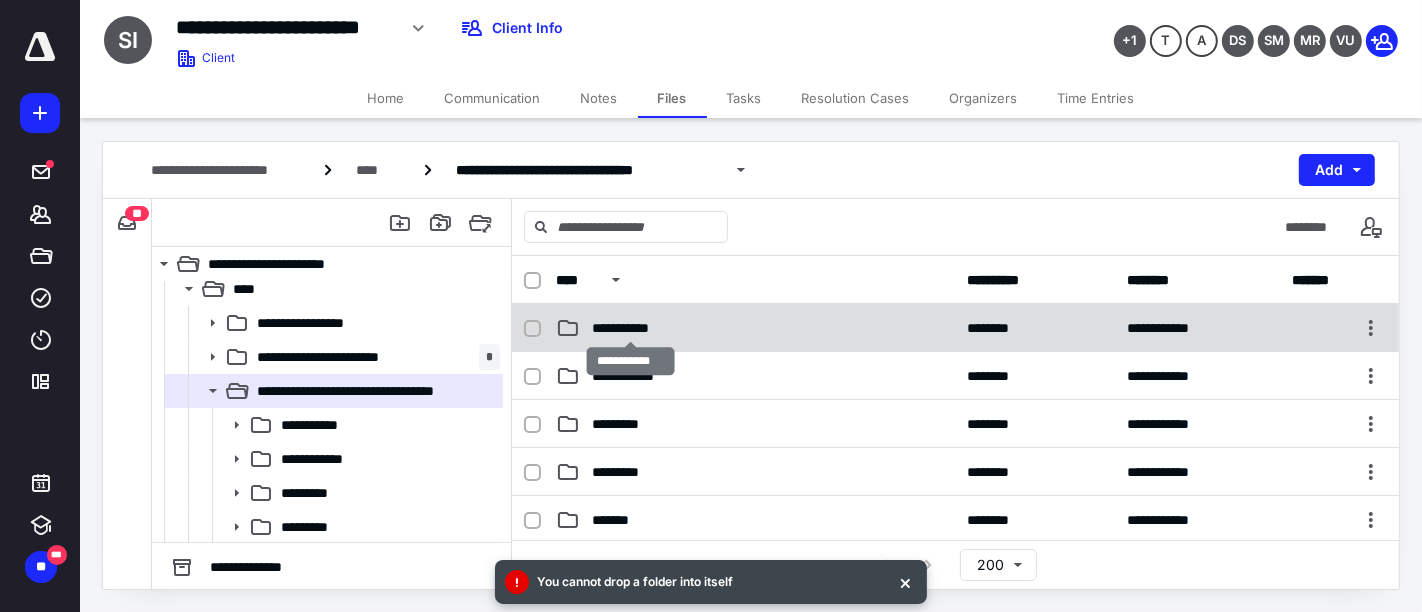 click on "**********" at bounding box center [631, 328] 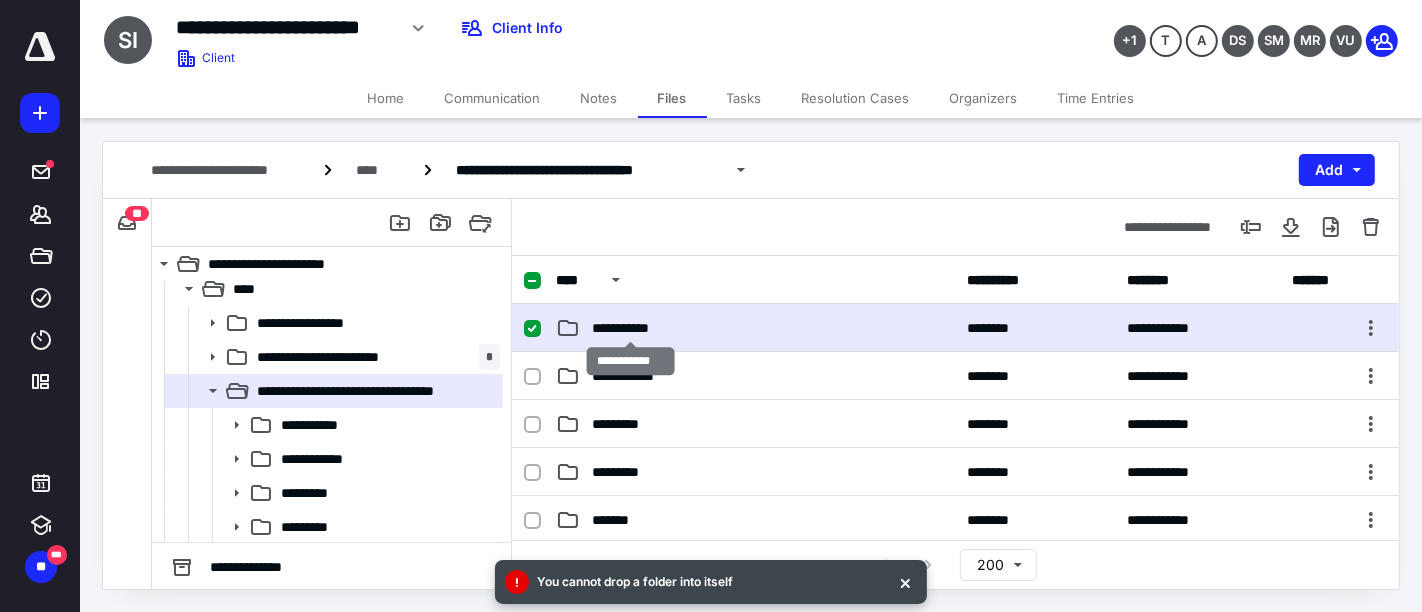 checkbox on "true" 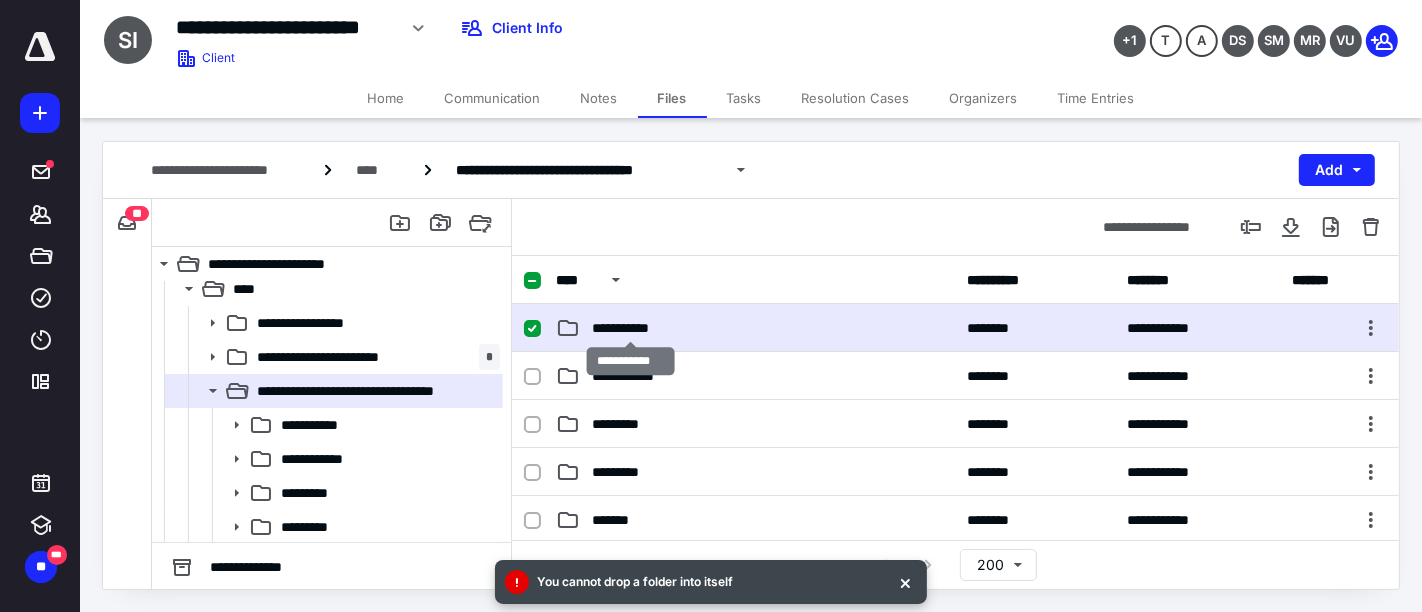 click on "**********" at bounding box center (631, 328) 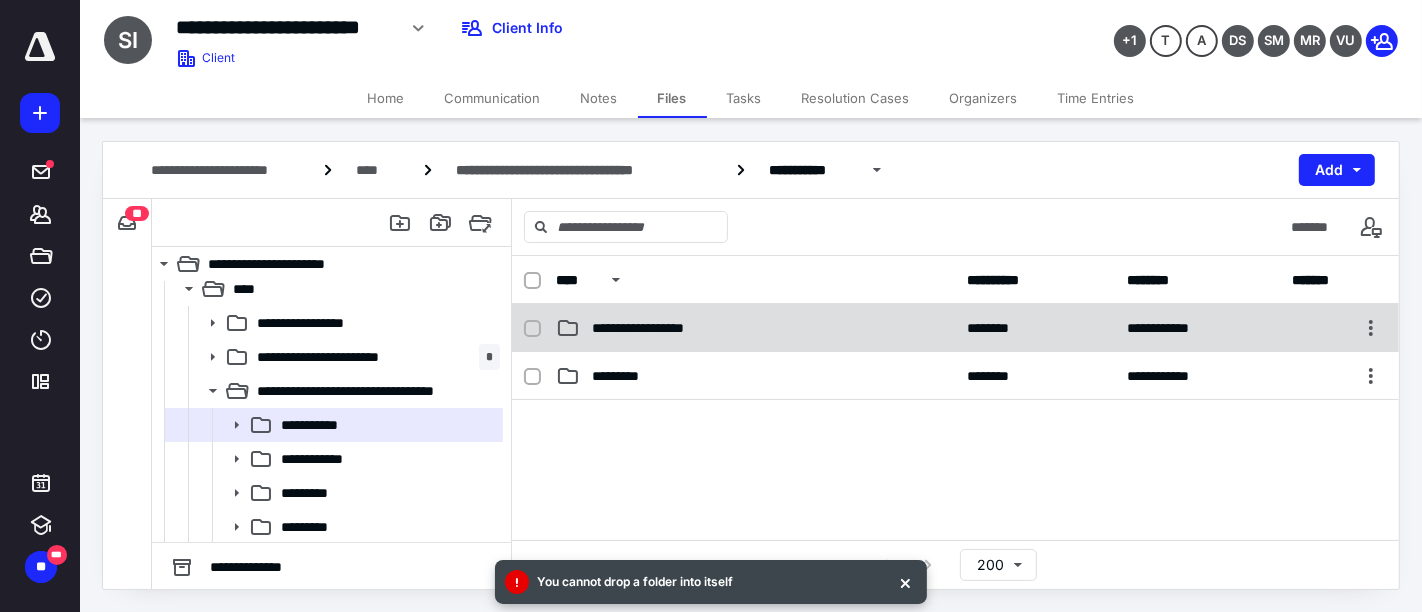 click on "**********" at bounding box center [661, 328] 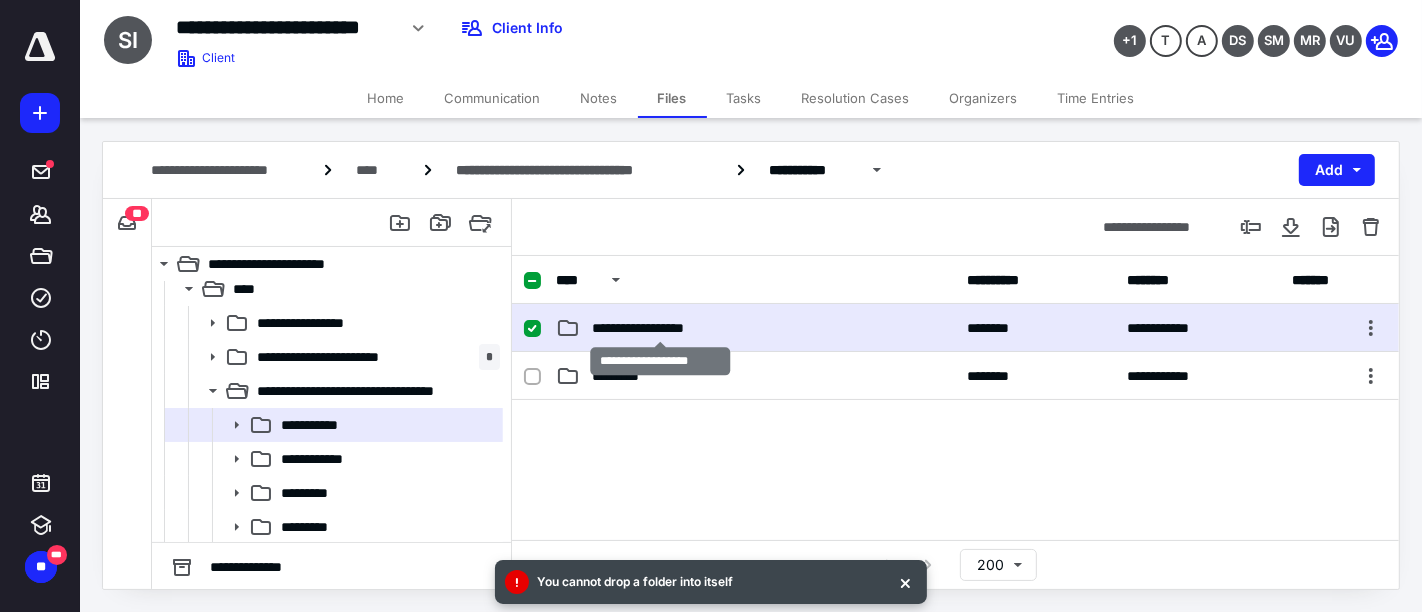 click on "**********" at bounding box center [661, 328] 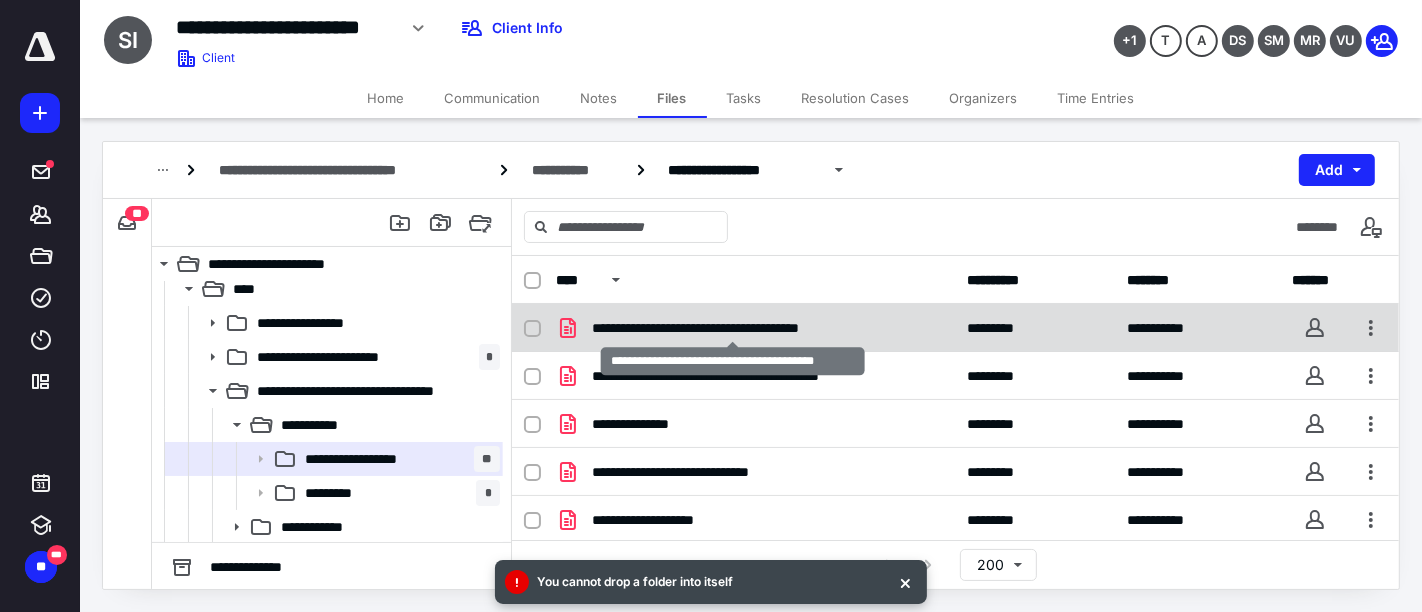 click on "**********" at bounding box center (733, 328) 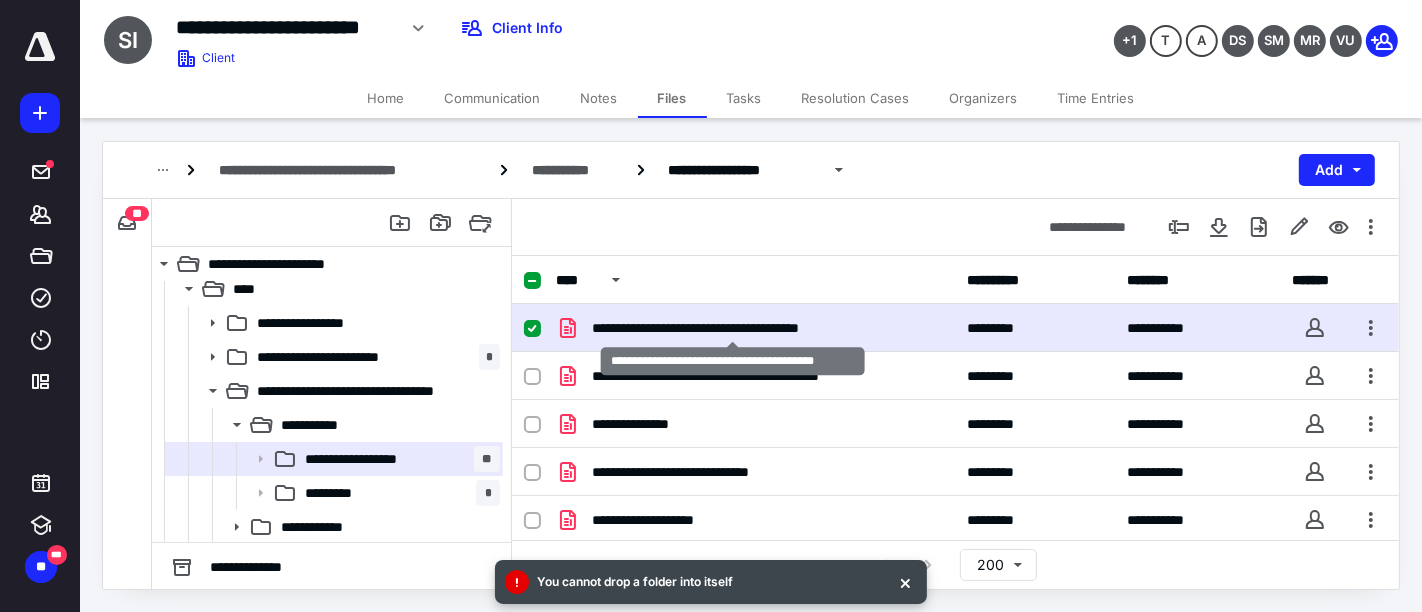 click on "**********" at bounding box center (733, 328) 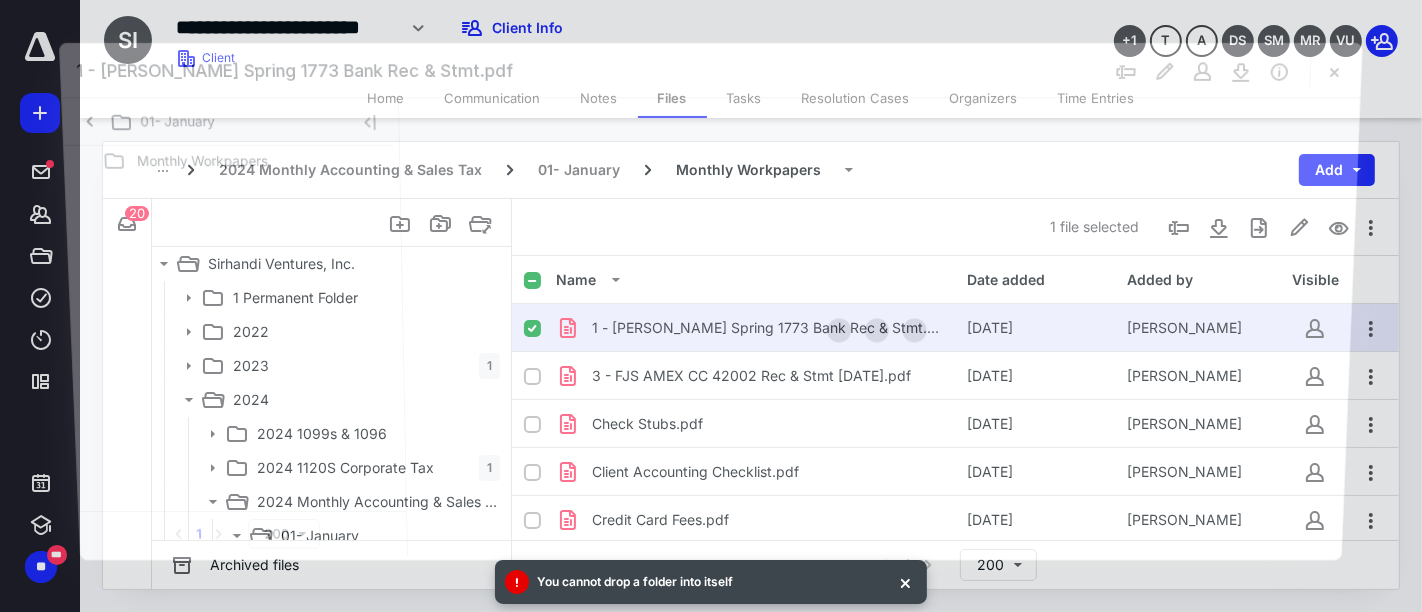scroll, scrollTop: 111, scrollLeft: 0, axis: vertical 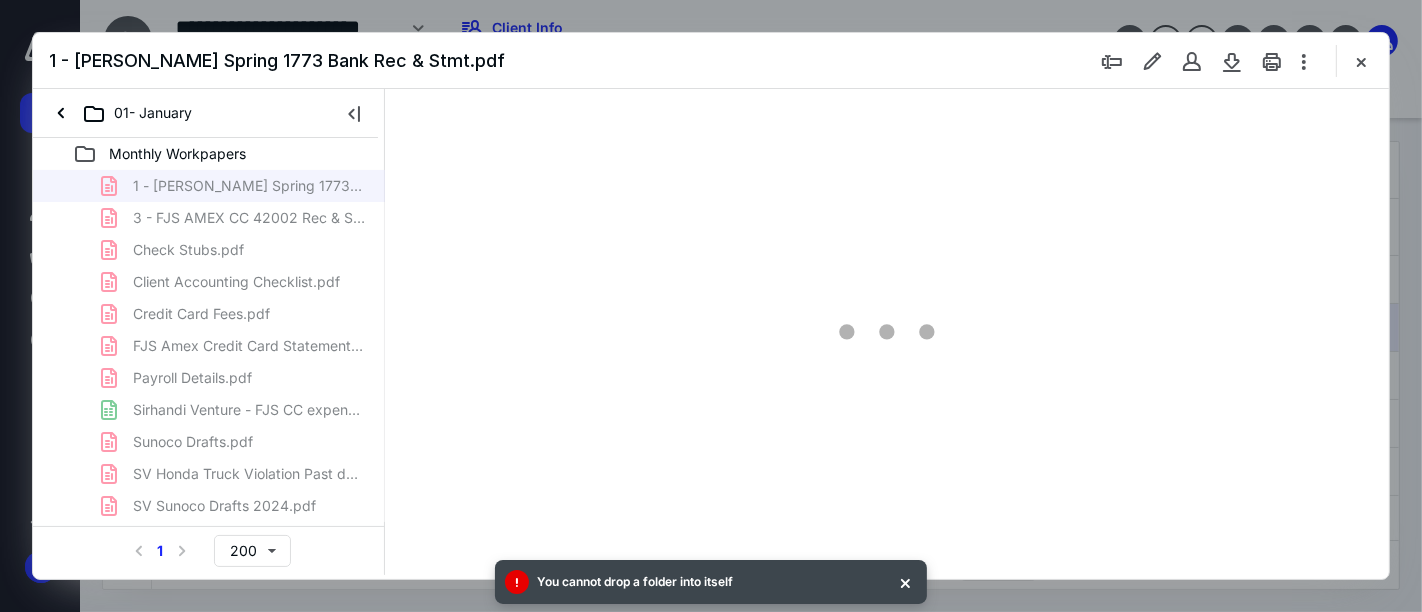 click at bounding box center (905, 582) 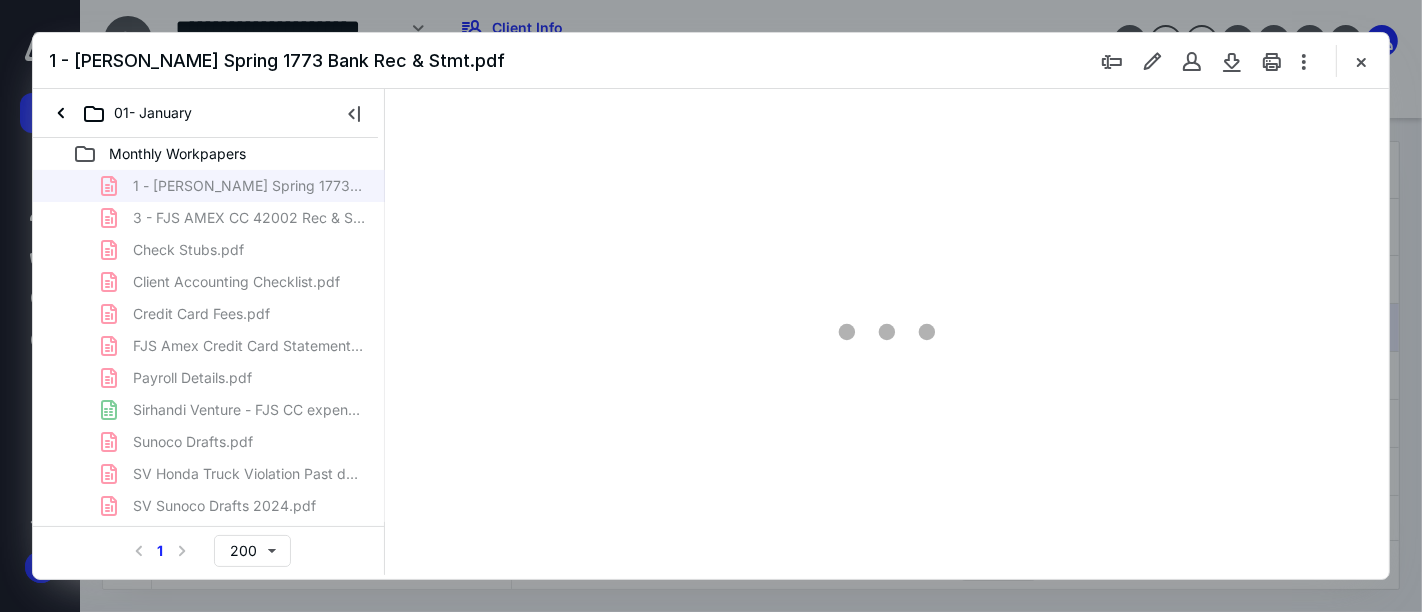 type on "161" 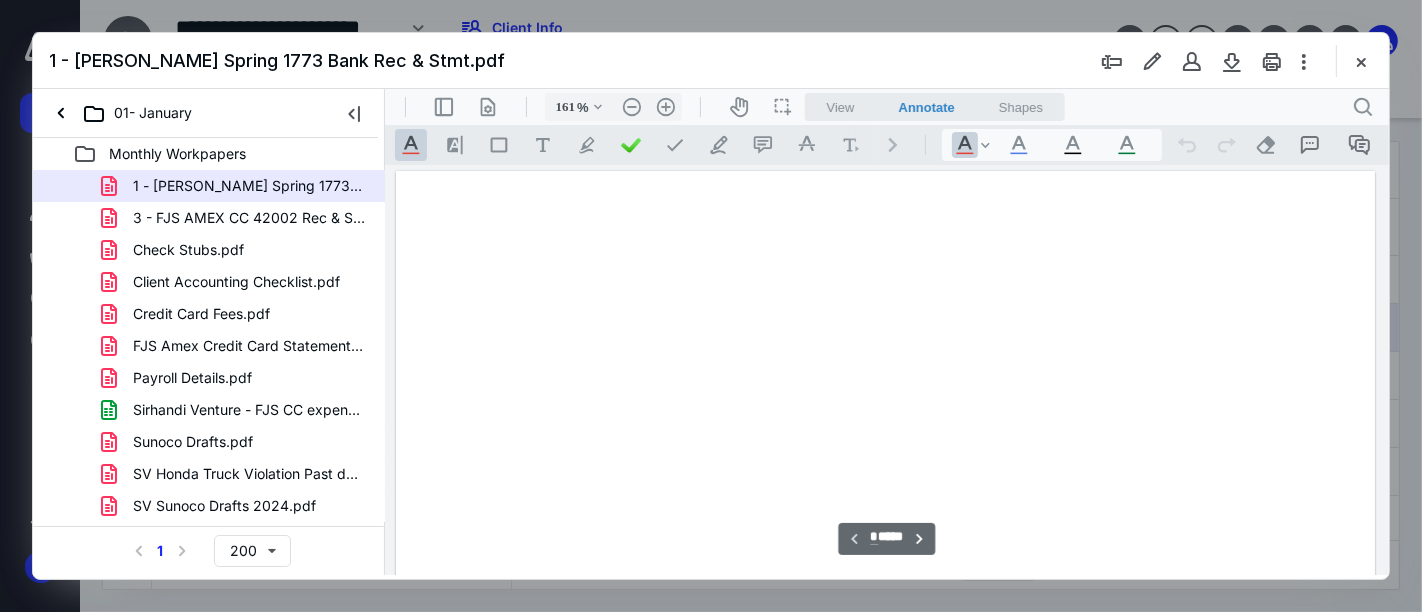 scroll, scrollTop: 82, scrollLeft: 0, axis: vertical 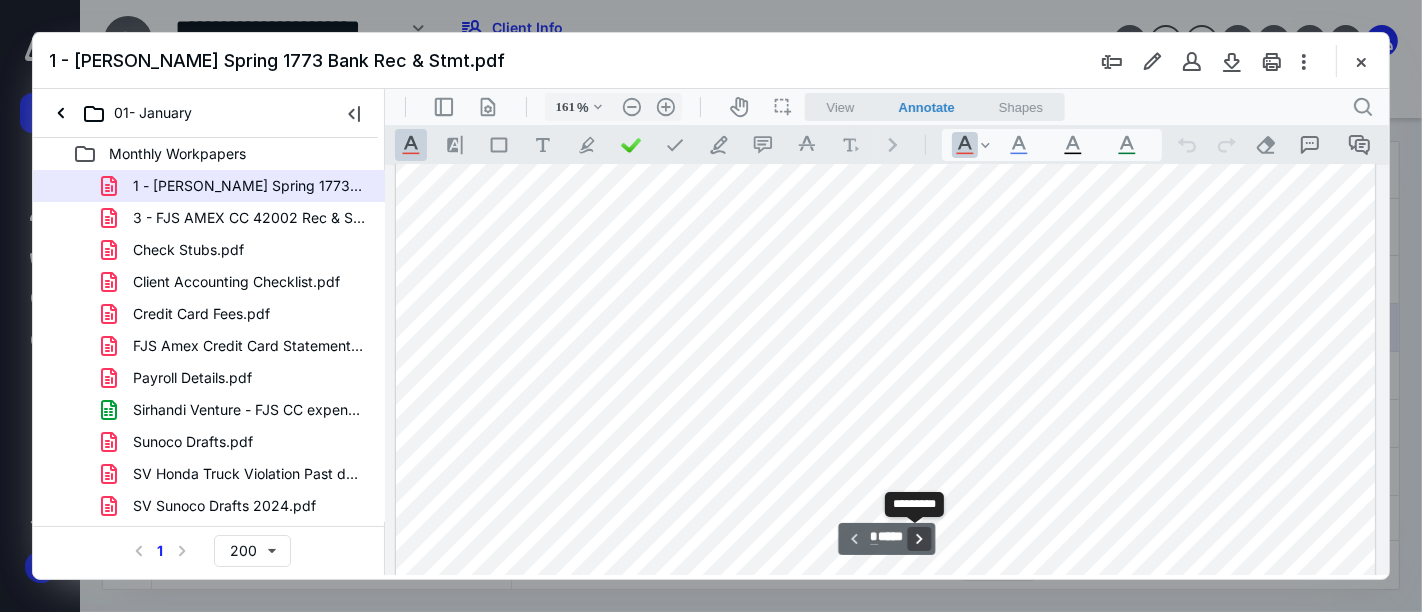 click on "**********" at bounding box center (919, 538) 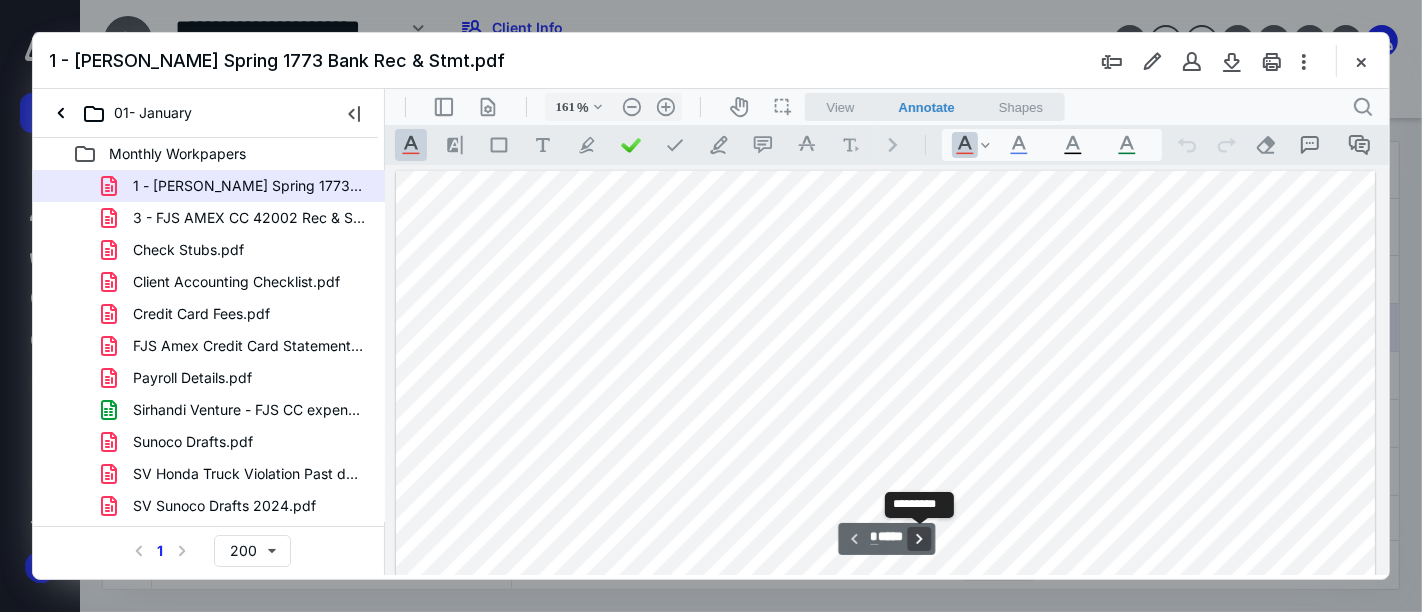 click on "**********" at bounding box center [919, 538] 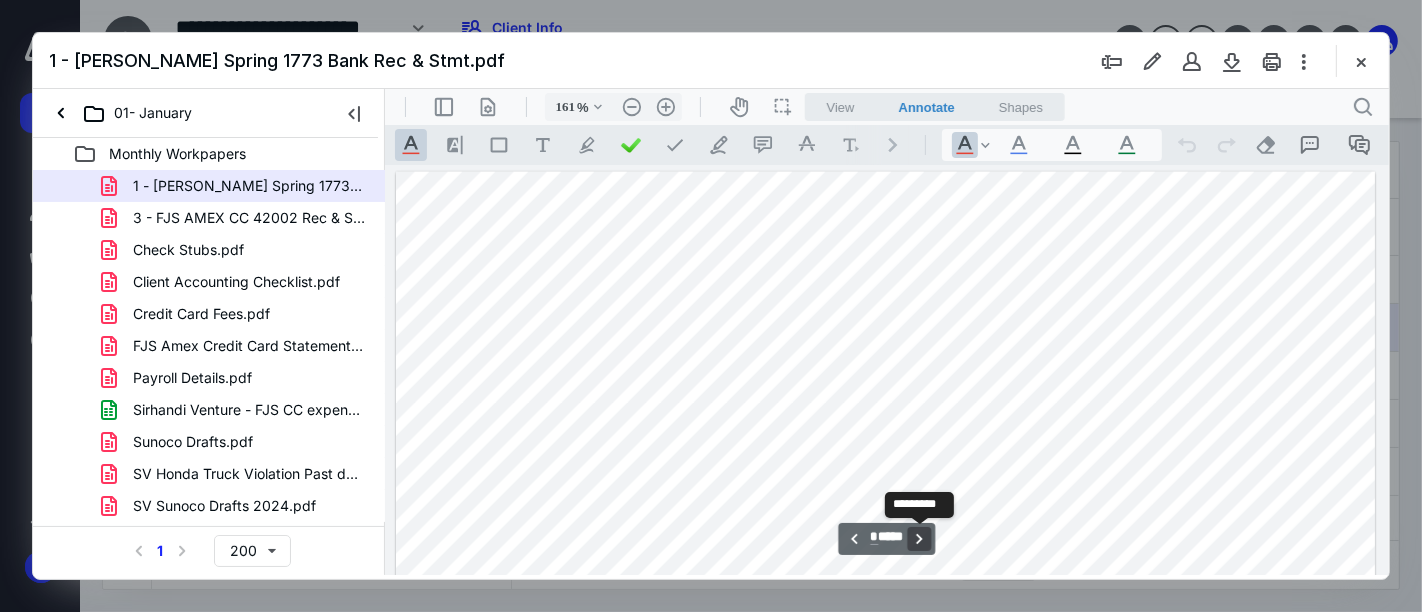 click on "**********" at bounding box center [919, 538] 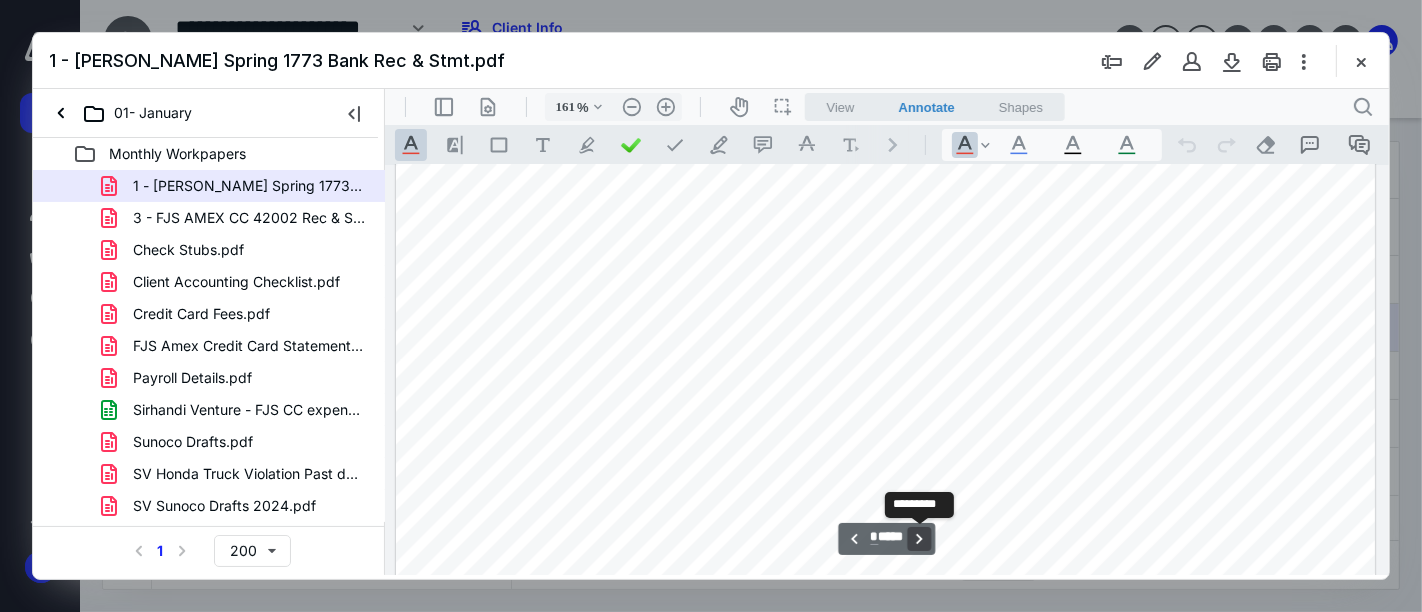 click on "**********" at bounding box center [919, 538] 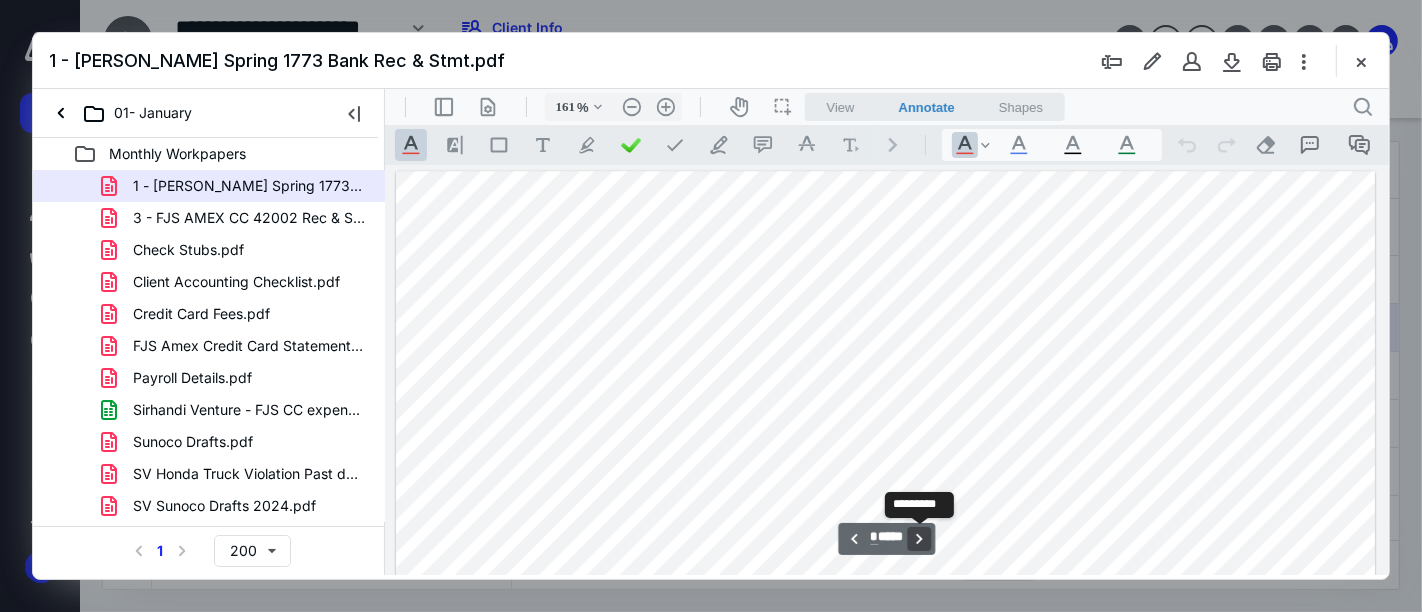 click on "**********" at bounding box center (919, 538) 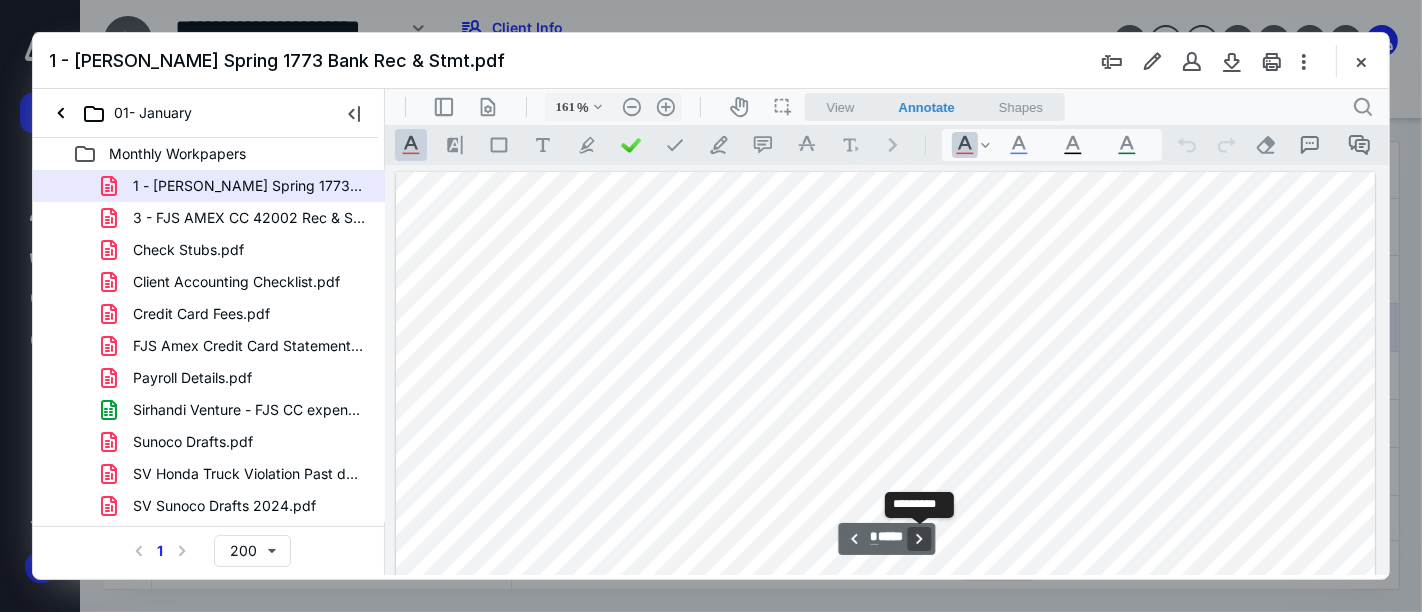 click on "**********" at bounding box center [919, 538] 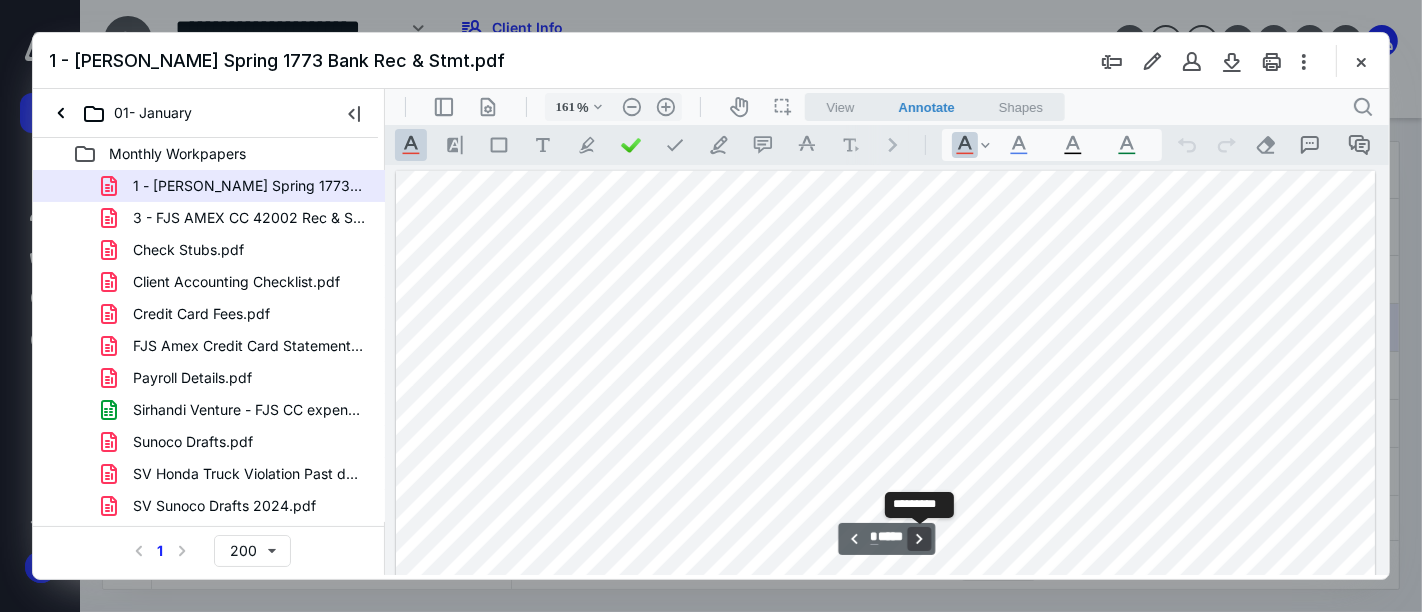 click on "**********" at bounding box center (919, 538) 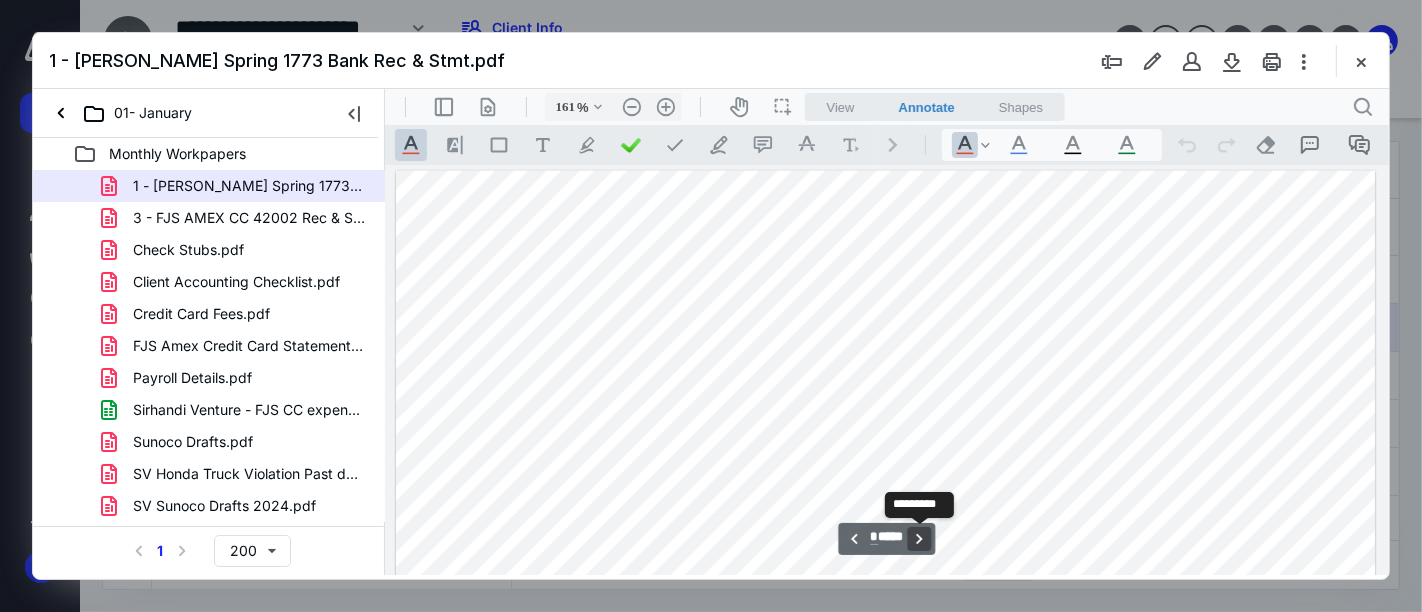 click on "**********" at bounding box center [919, 538] 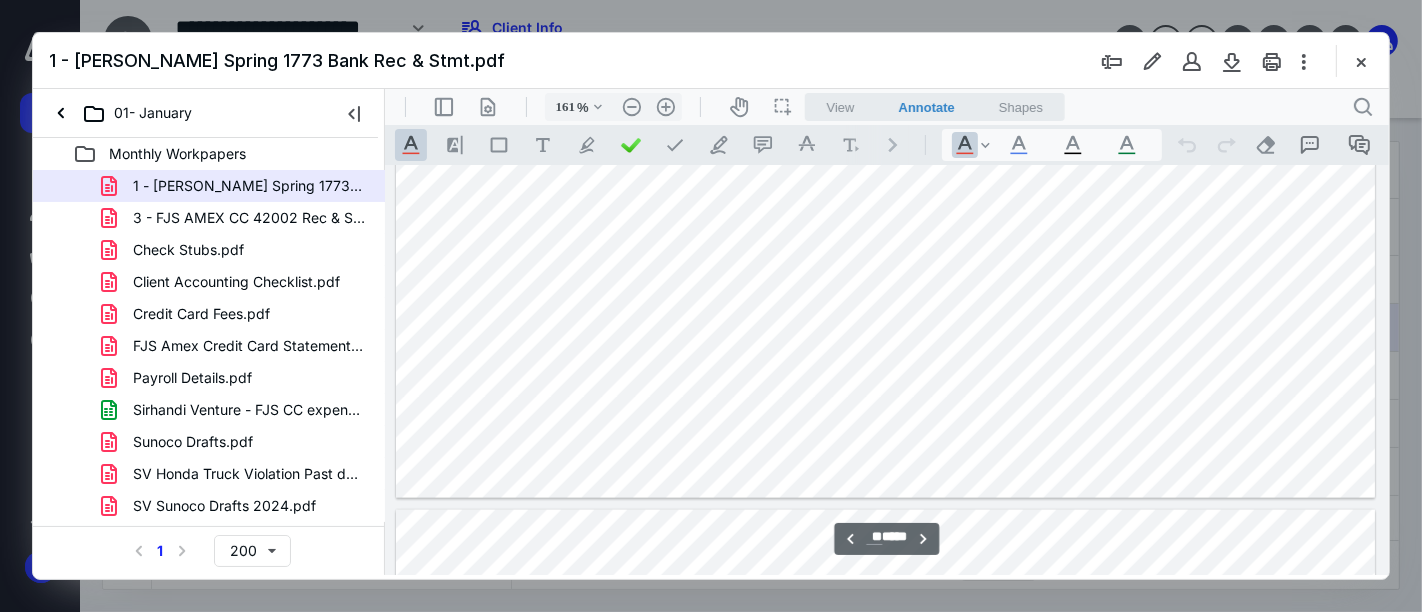 type on "**" 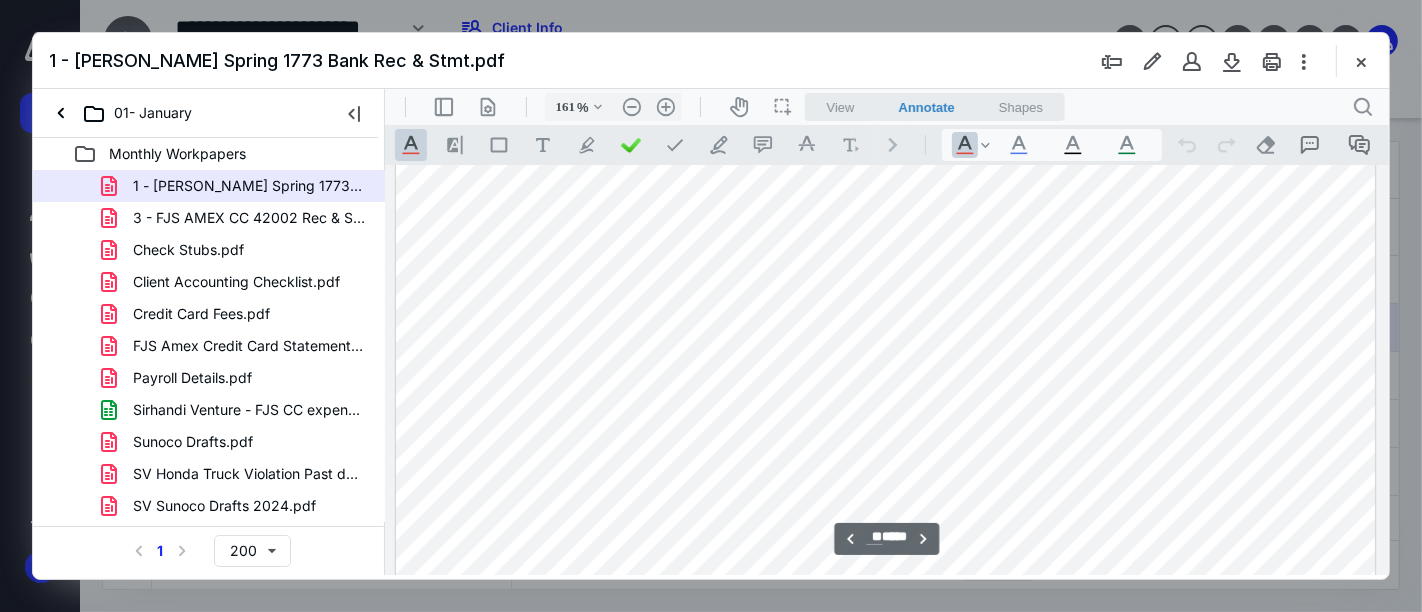 scroll, scrollTop: 15565, scrollLeft: 0, axis: vertical 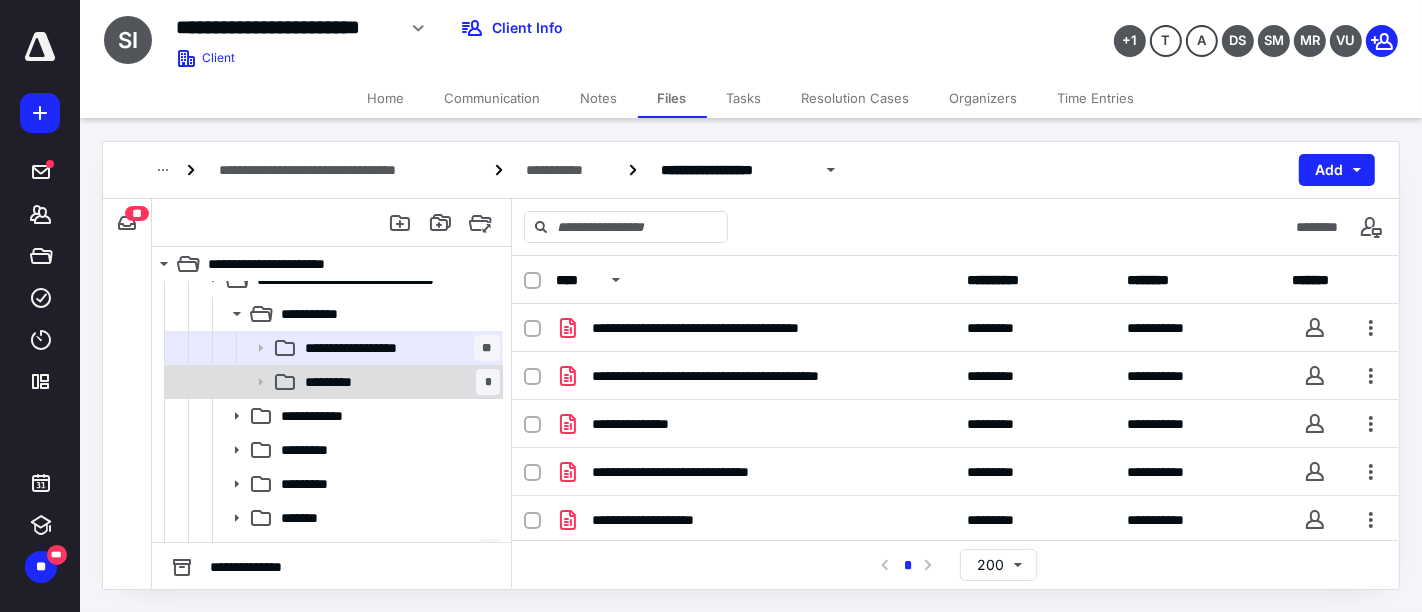 click on "*********" at bounding box center (336, 382) 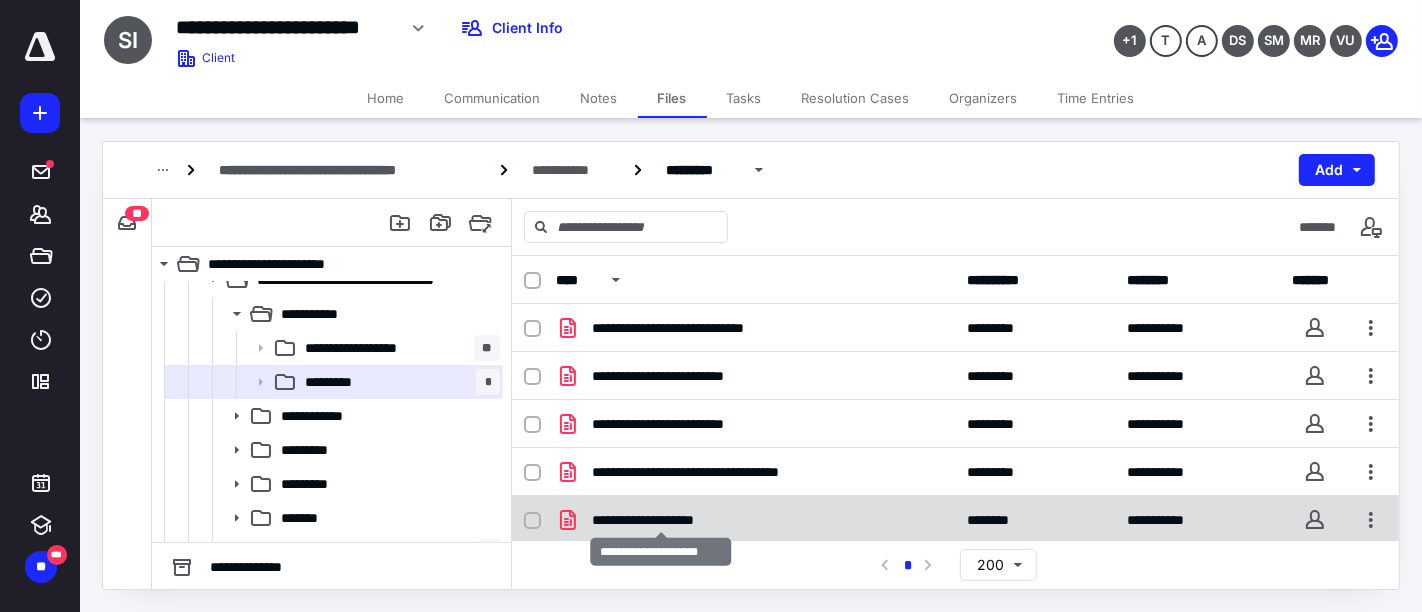 click on "**********" at bounding box center [661, 520] 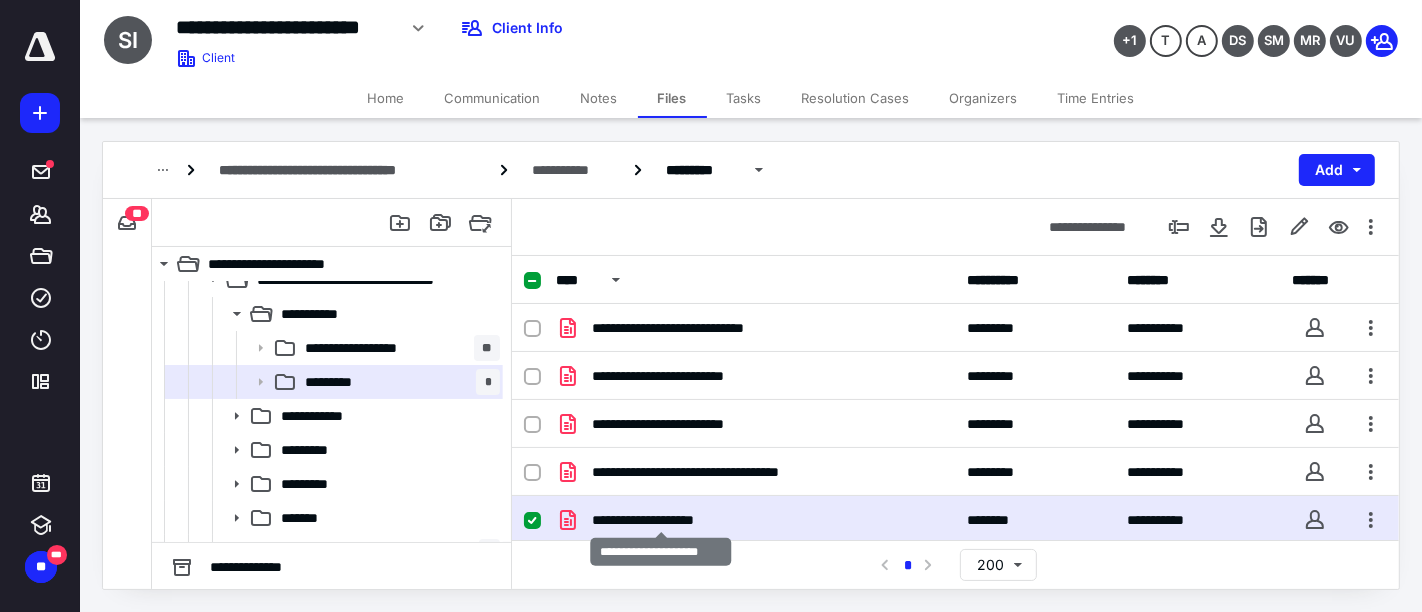 click on "**********" at bounding box center (661, 520) 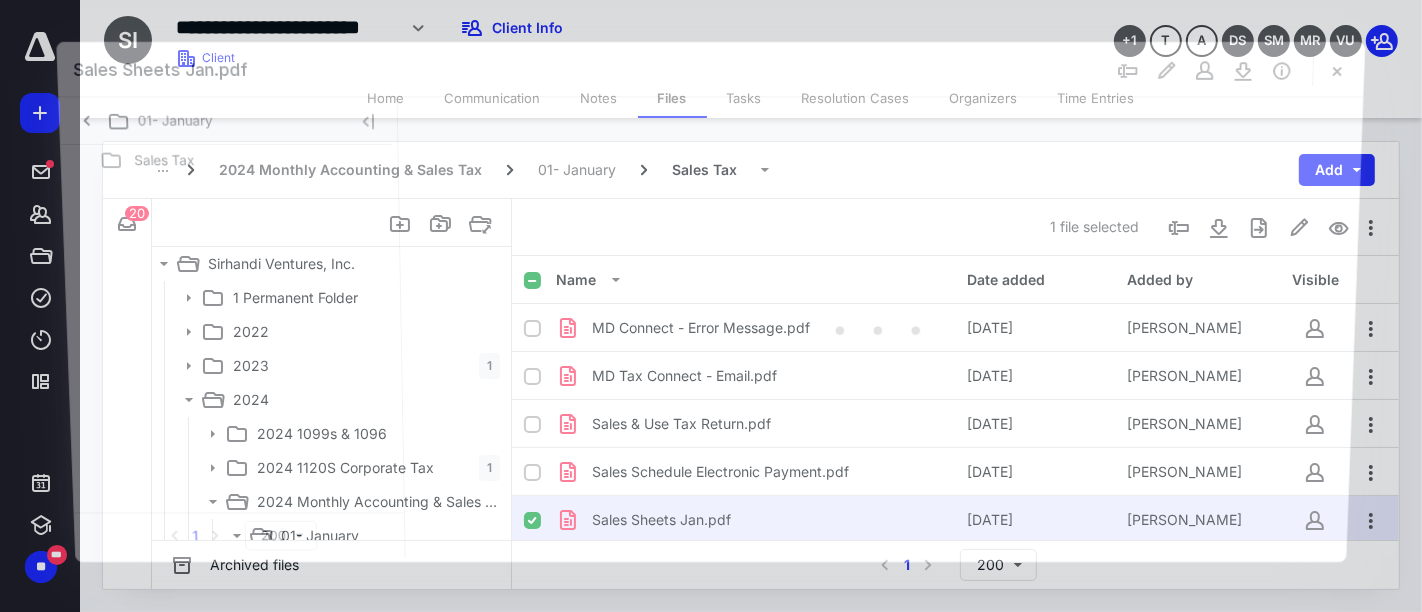 scroll, scrollTop: 222, scrollLeft: 0, axis: vertical 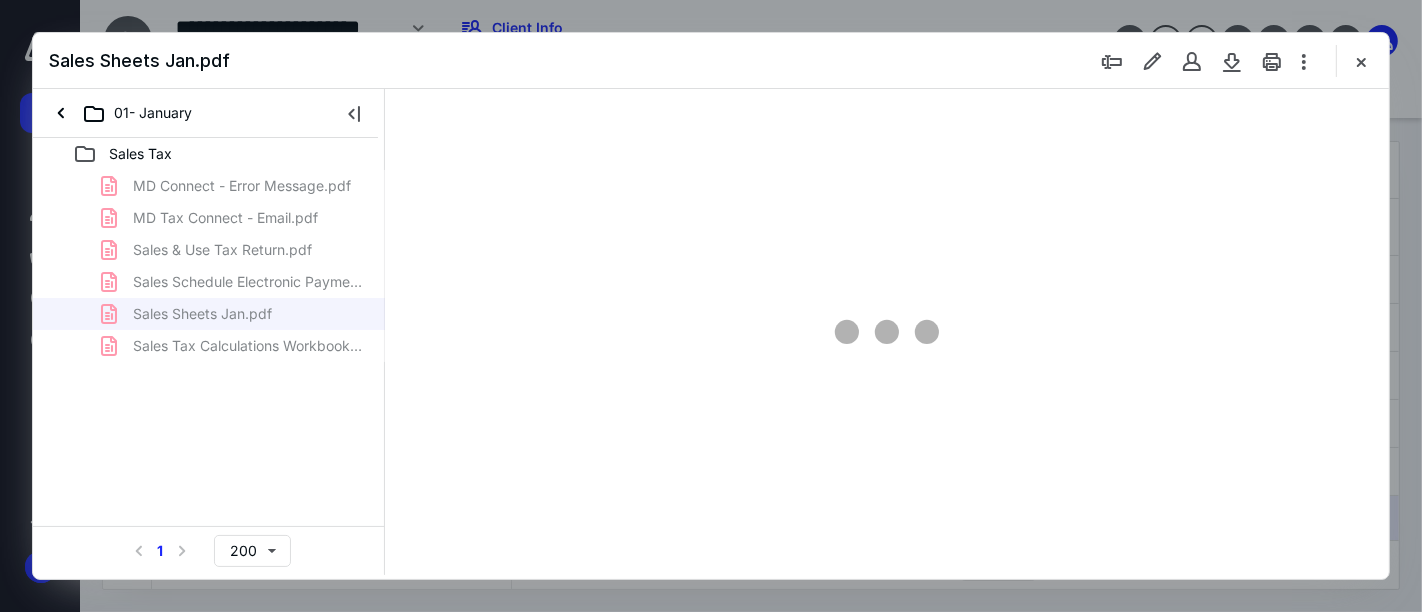 type on "161" 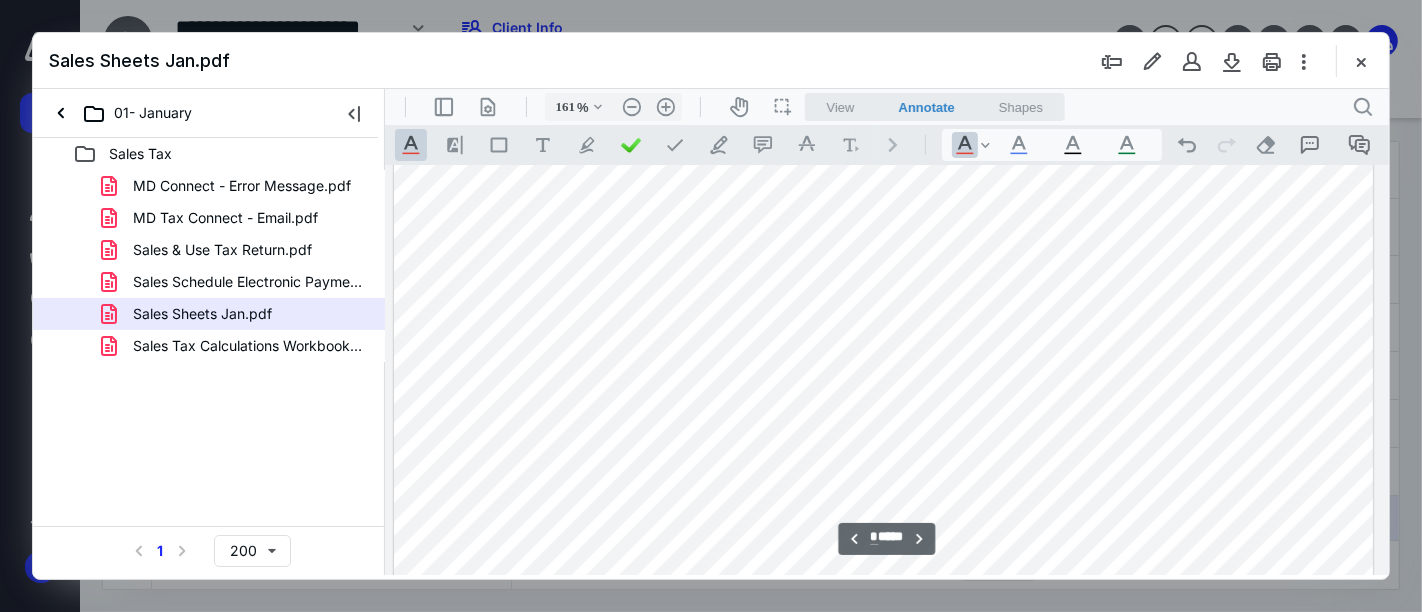 scroll, scrollTop: 2000, scrollLeft: 141, axis: both 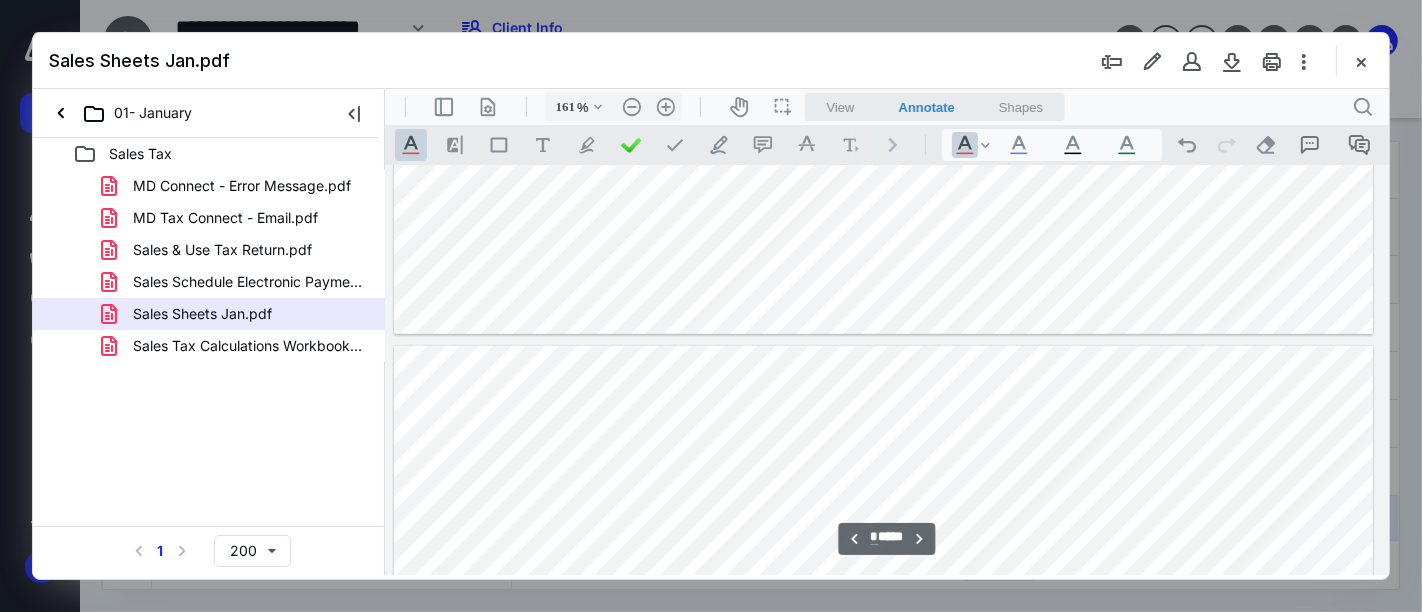 type on "*" 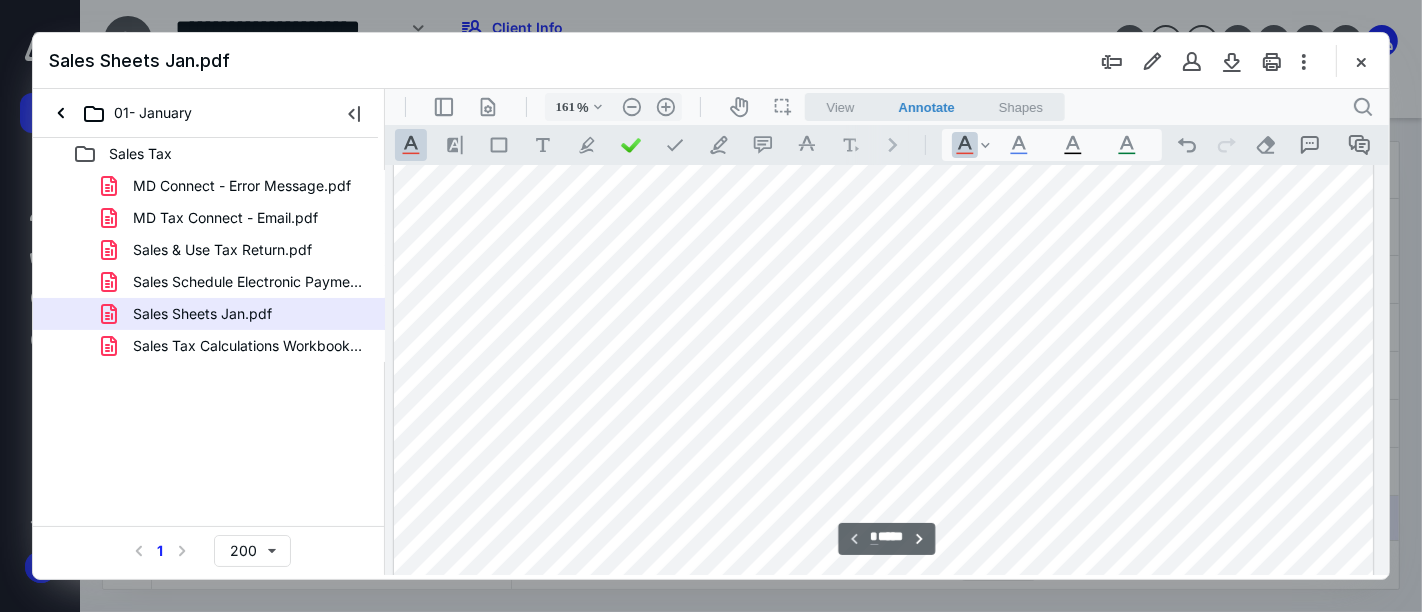 scroll, scrollTop: 111, scrollLeft: 141, axis: both 